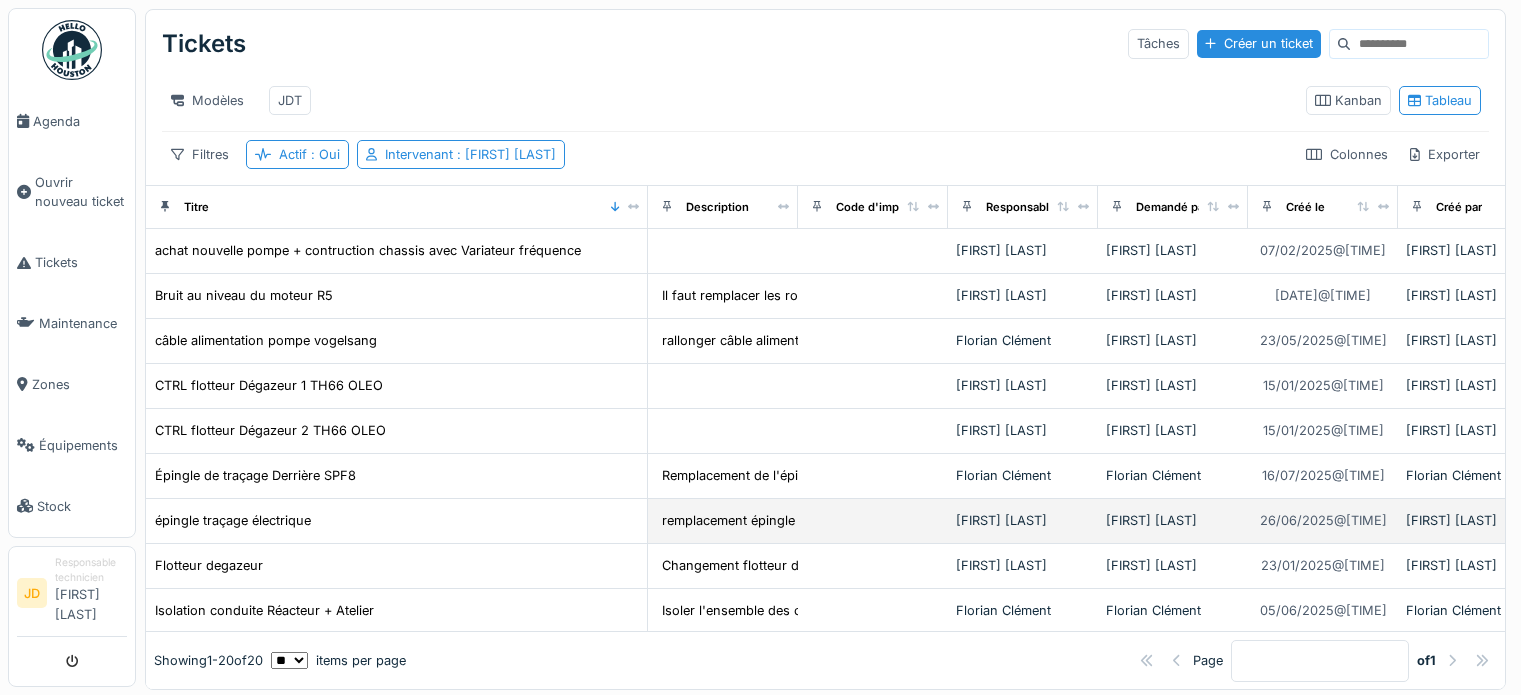 scroll, scrollTop: 19, scrollLeft: 0, axis: vertical 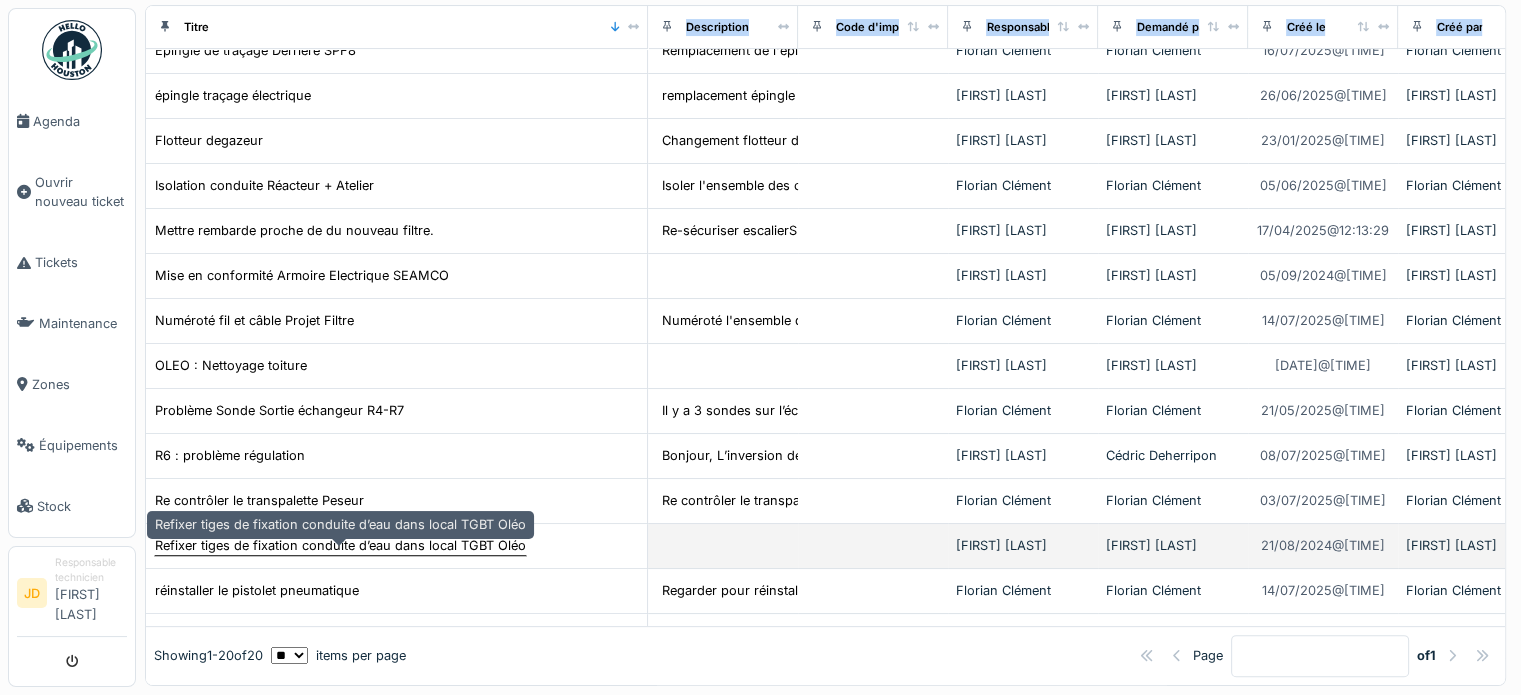 click on "Refixer tiges de fixation conduite d’eau dans local TGBT Oléo" at bounding box center [340, 545] 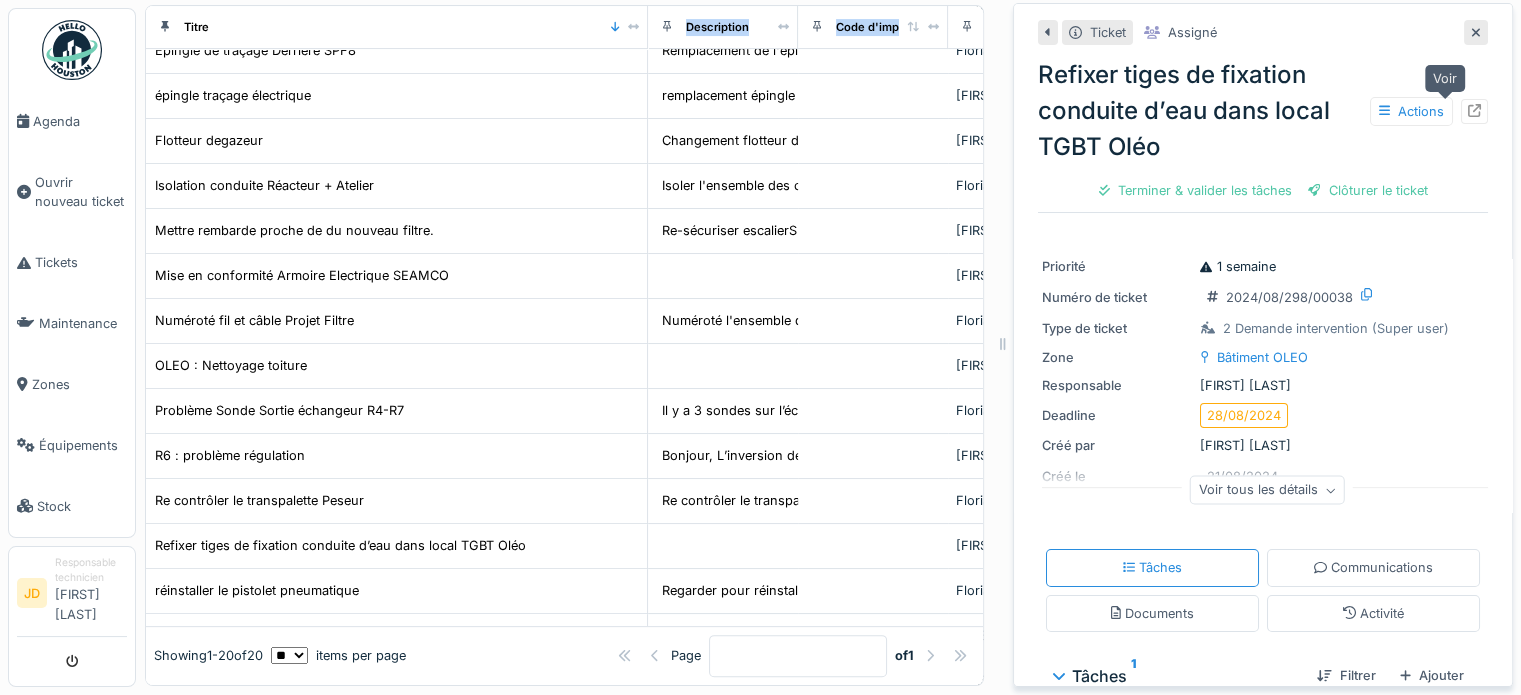 click 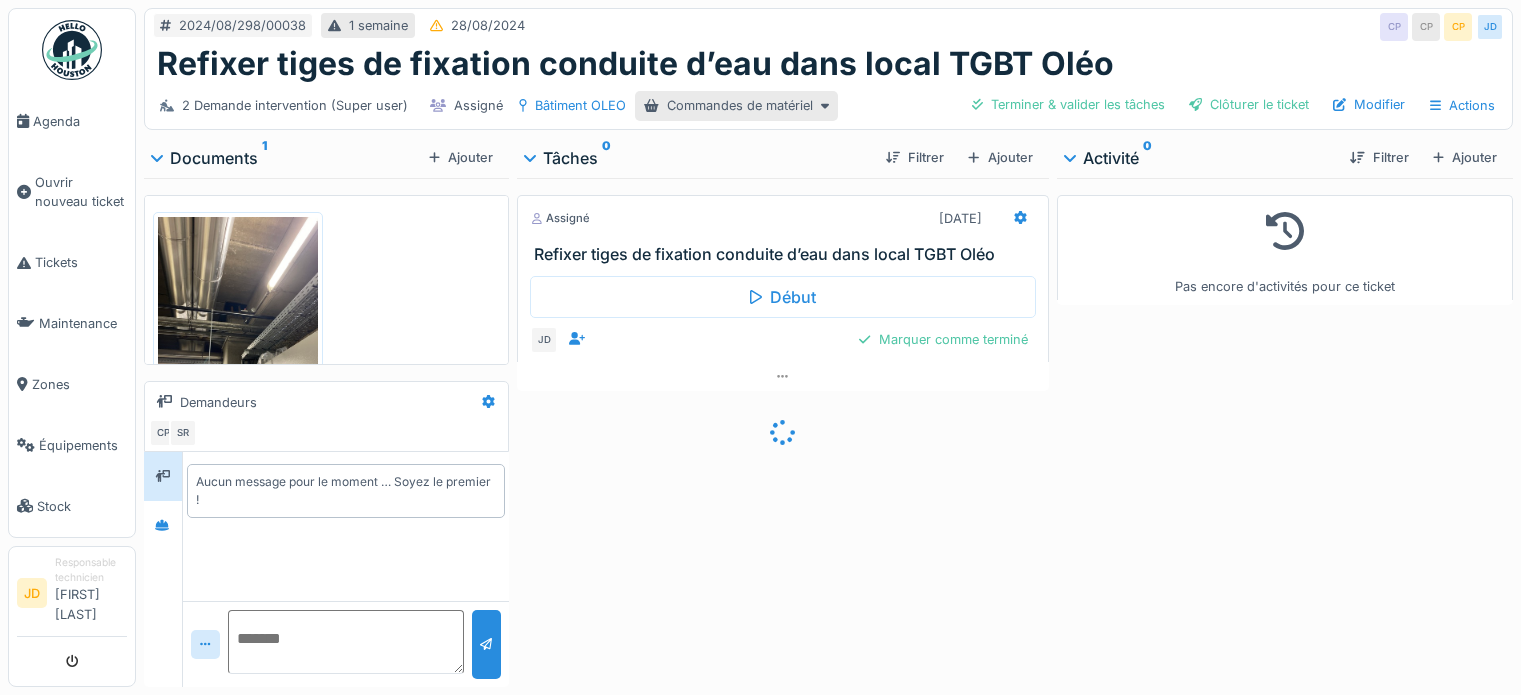 scroll, scrollTop: 0, scrollLeft: 0, axis: both 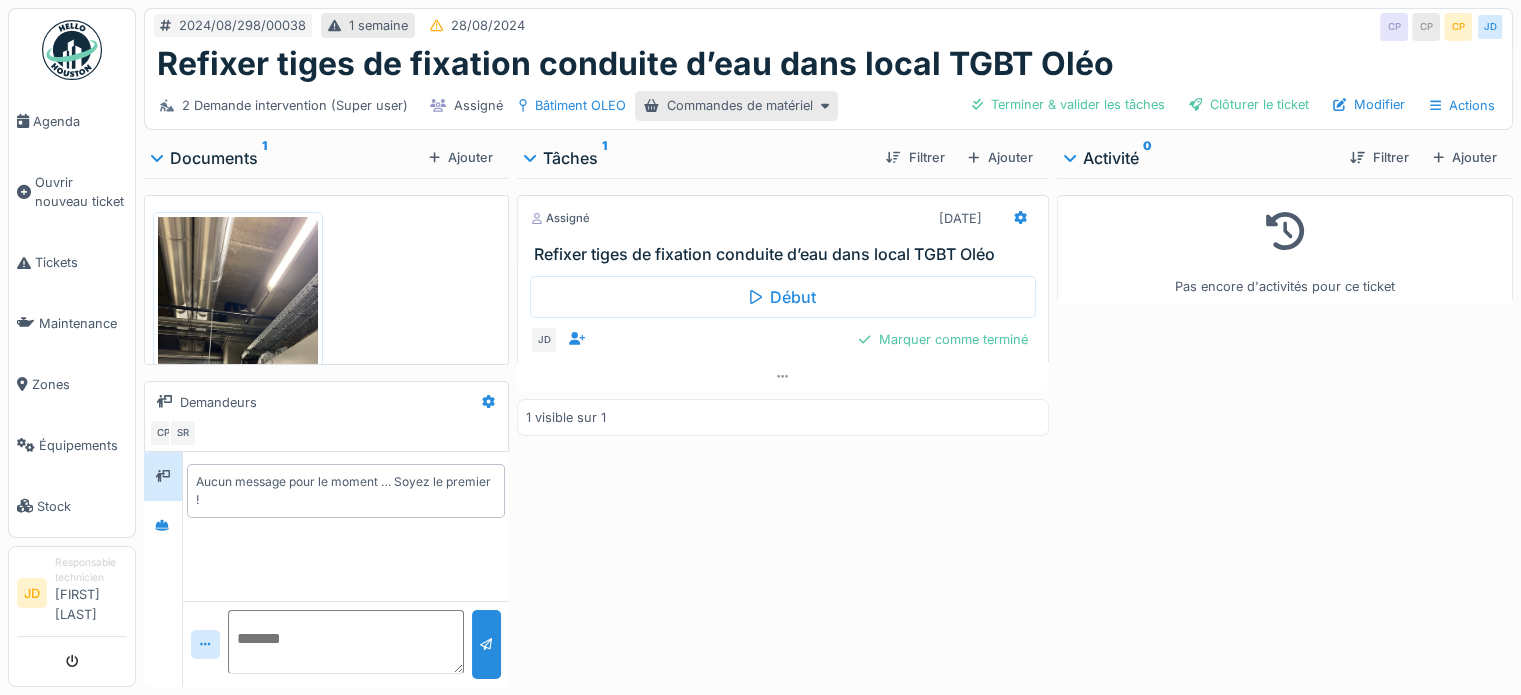 click at bounding box center [238, 323] 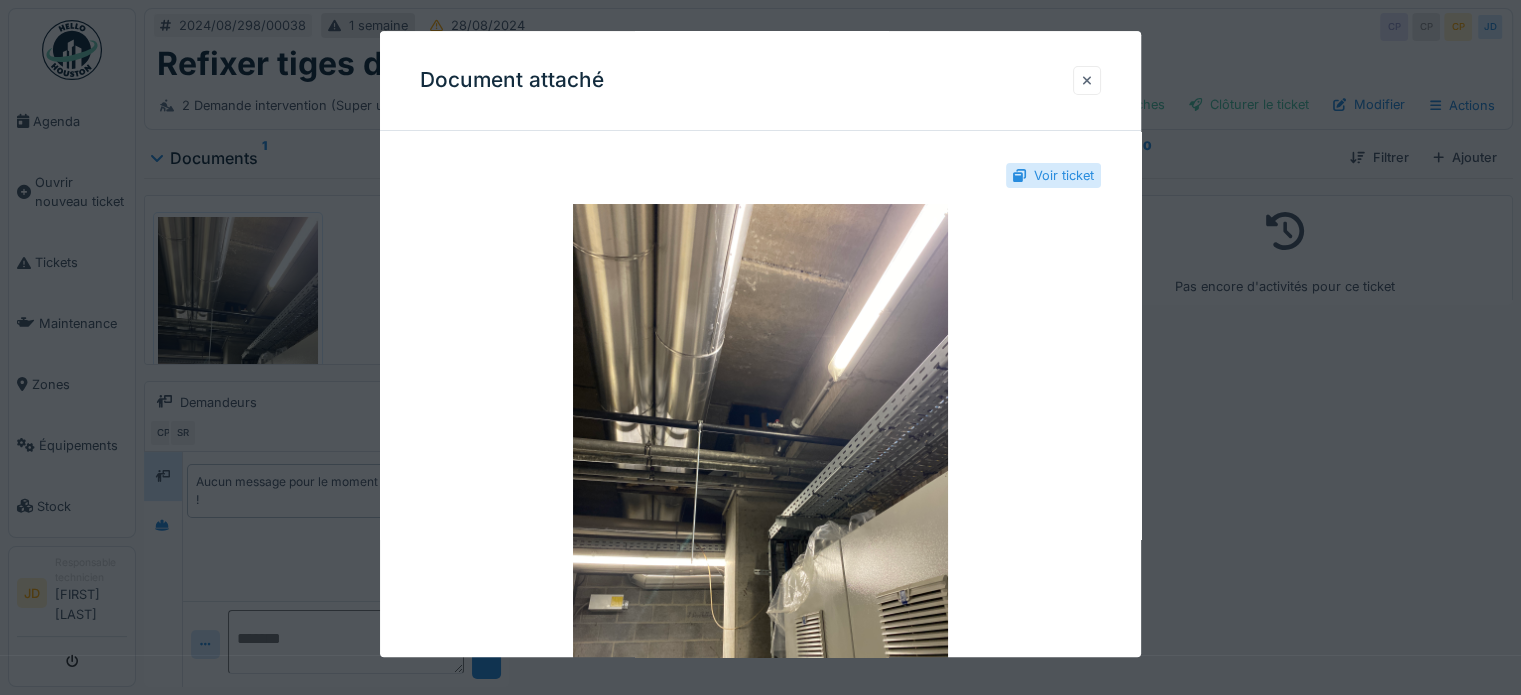 click at bounding box center (1087, 80) 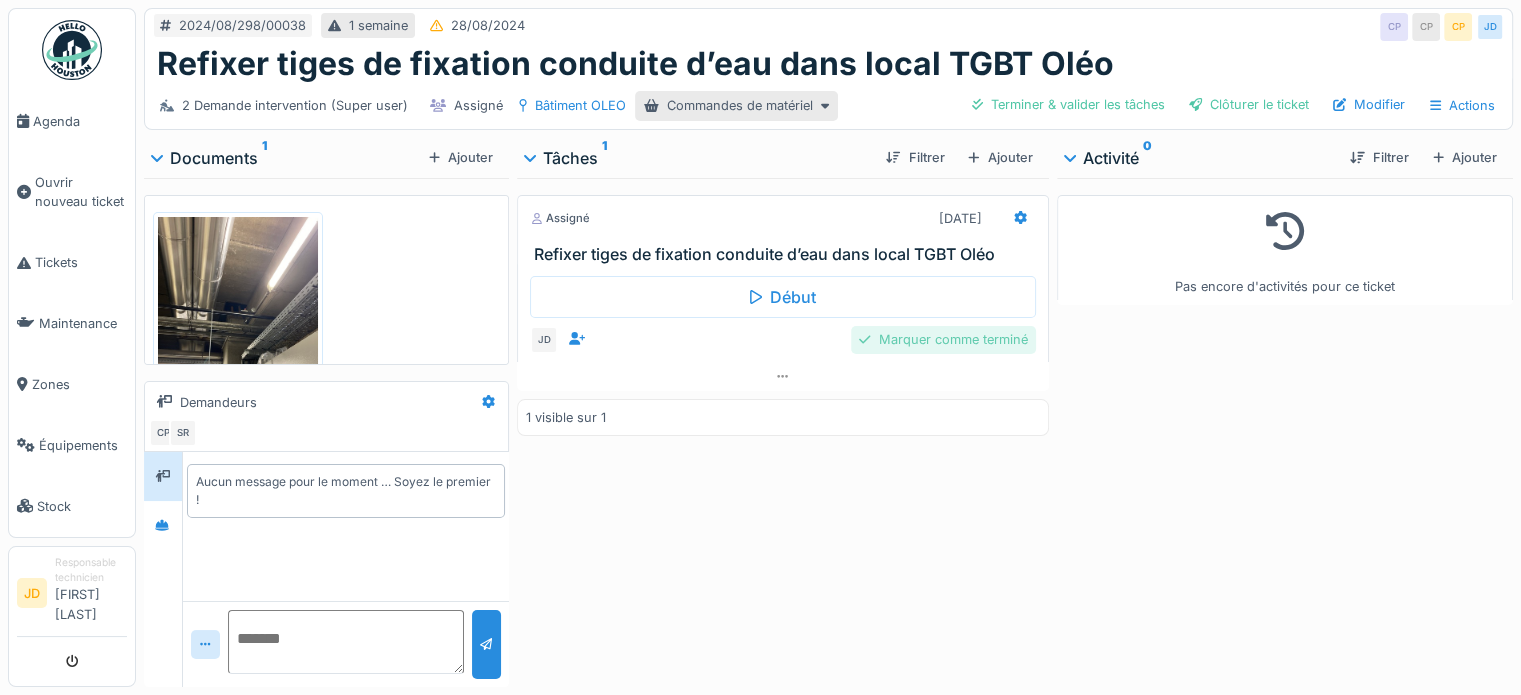click on "Marquer comme terminé" at bounding box center (943, 339) 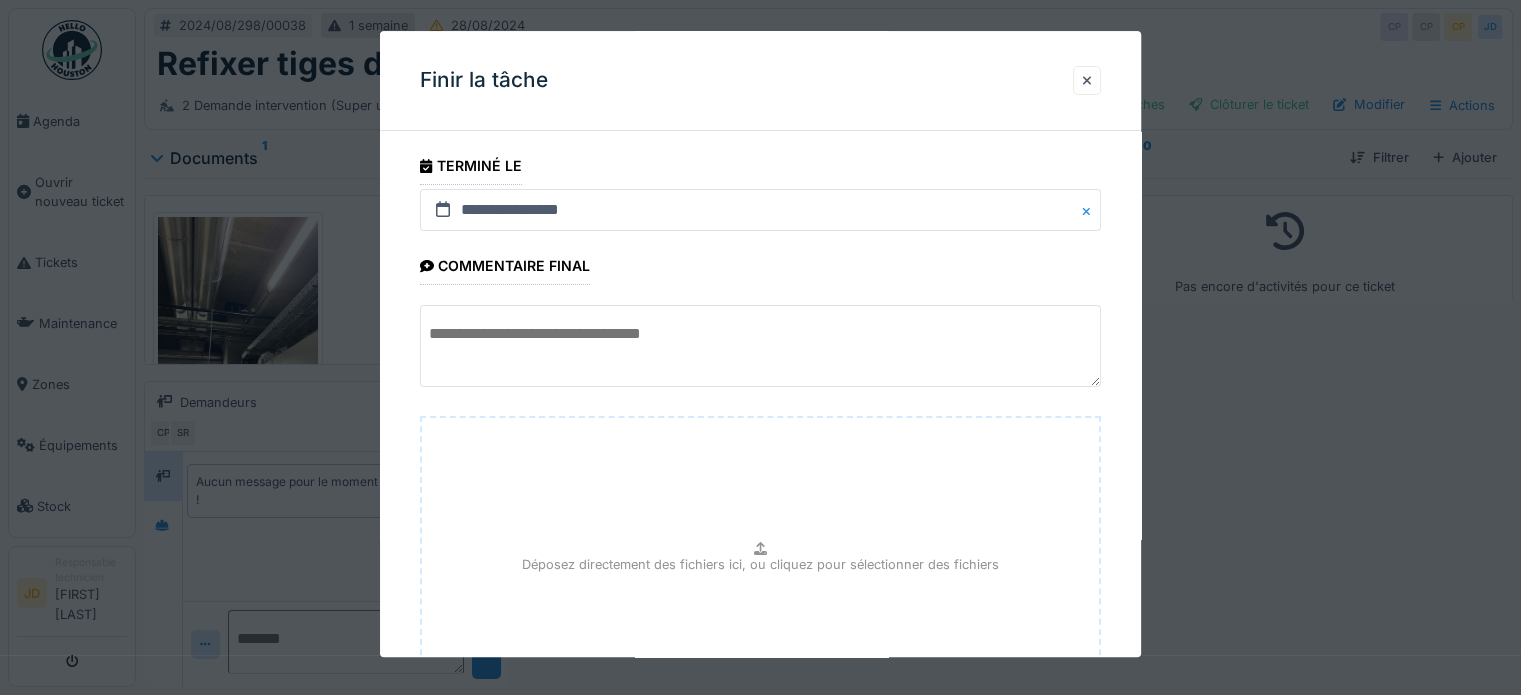 scroll, scrollTop: 188, scrollLeft: 0, axis: vertical 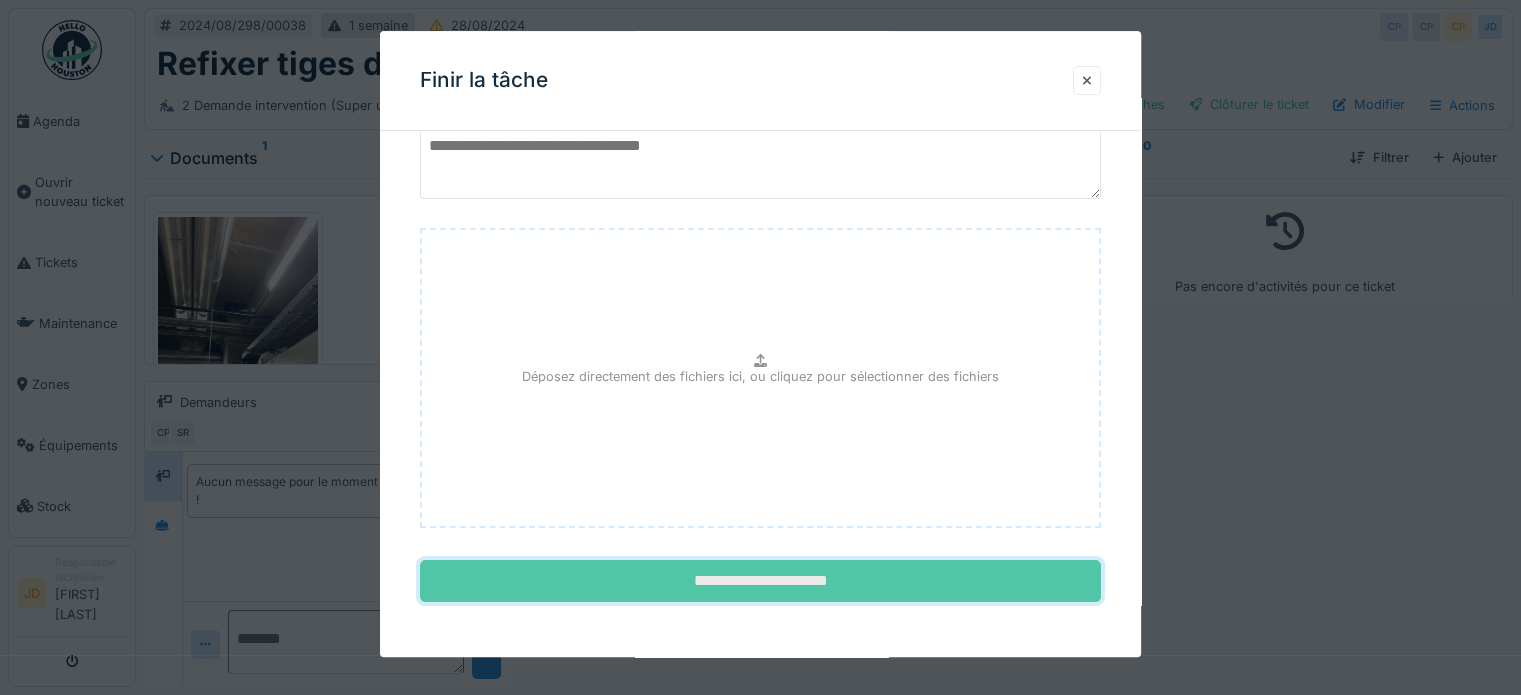click on "**********" at bounding box center (760, 582) 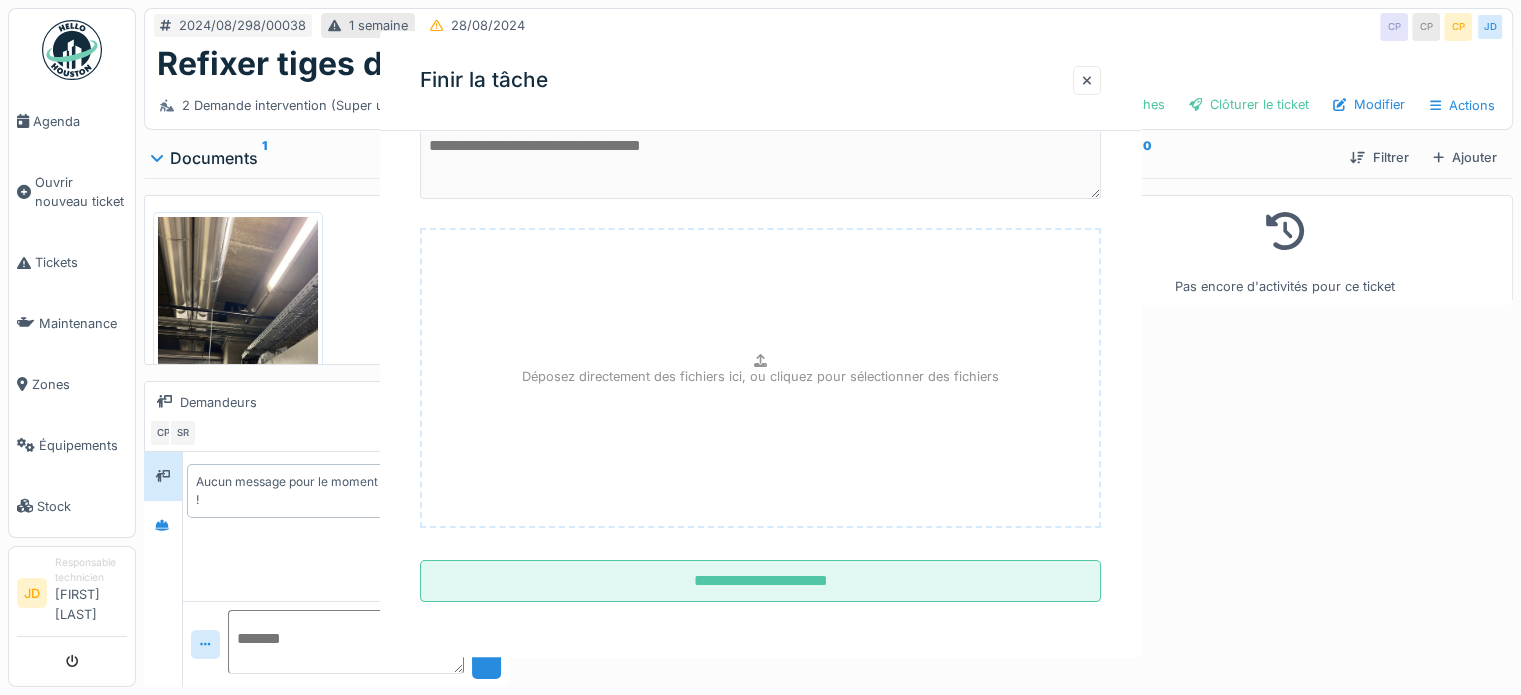 scroll, scrollTop: 0, scrollLeft: 0, axis: both 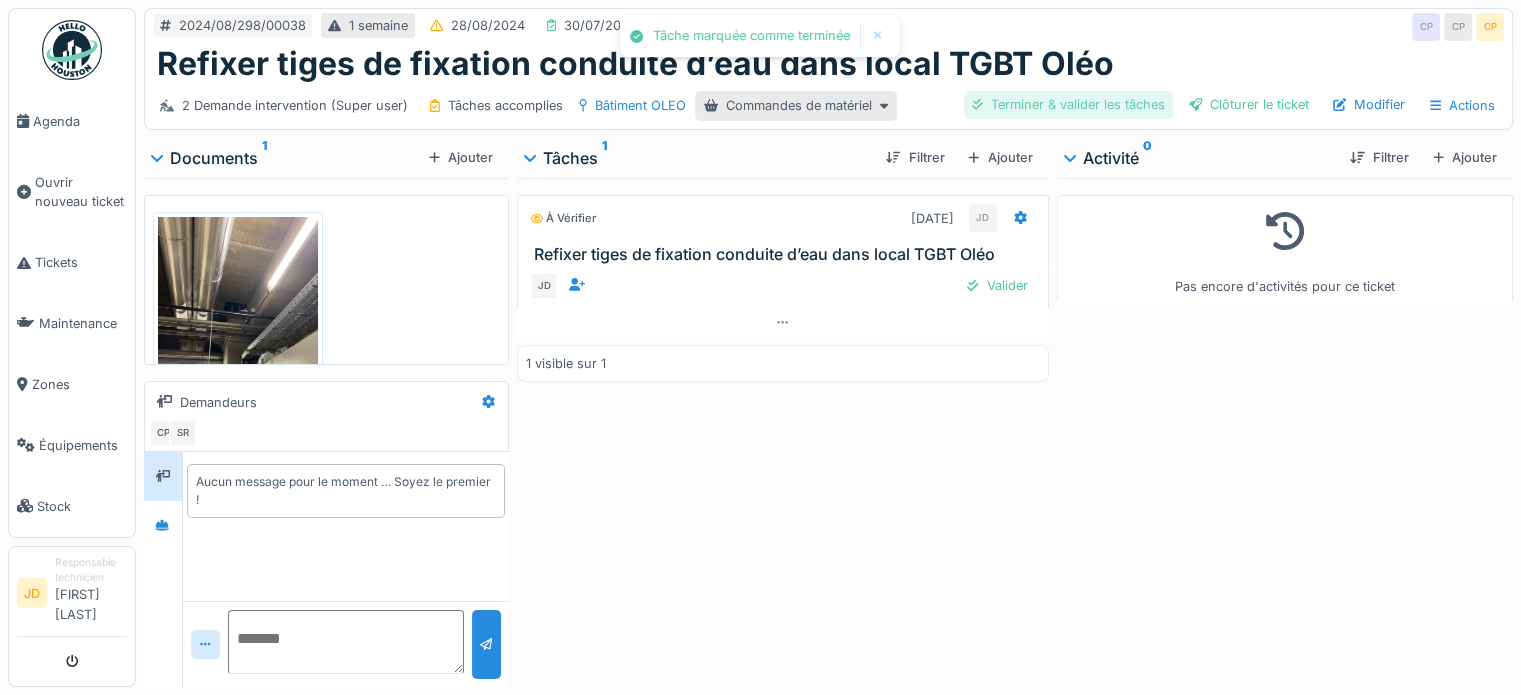 click on "Terminer & valider les tâches" at bounding box center (1068, 104) 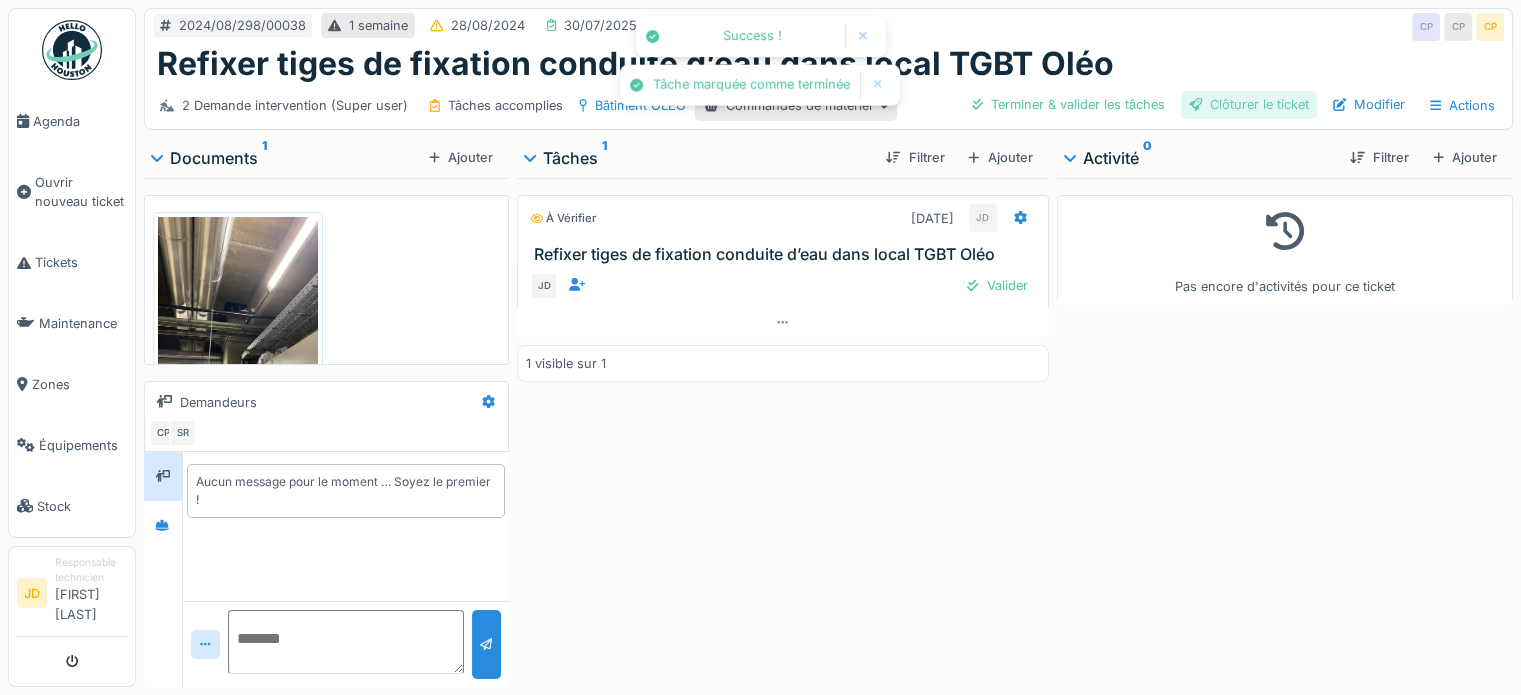 click on "Clôturer le ticket" at bounding box center [1249, 104] 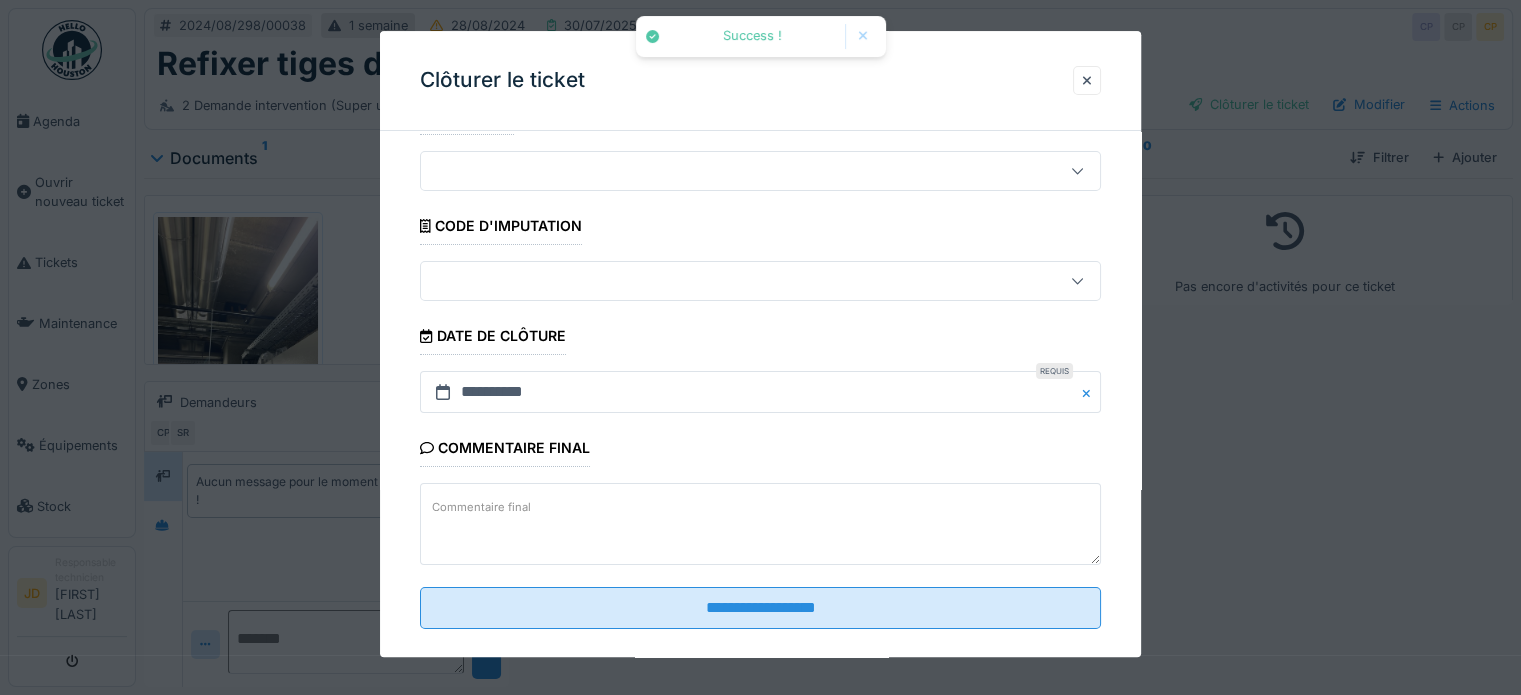 scroll, scrollTop: 76, scrollLeft: 0, axis: vertical 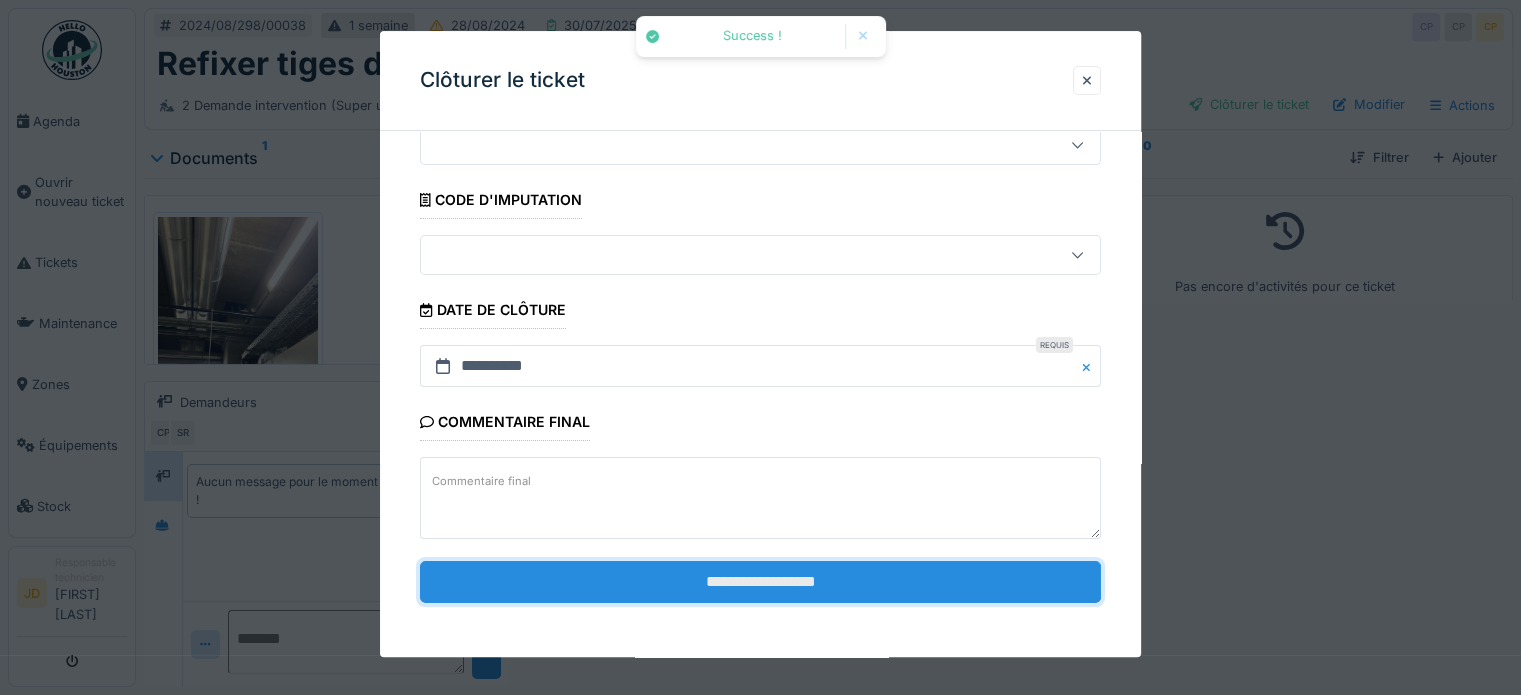 click on "**********" at bounding box center (760, 582) 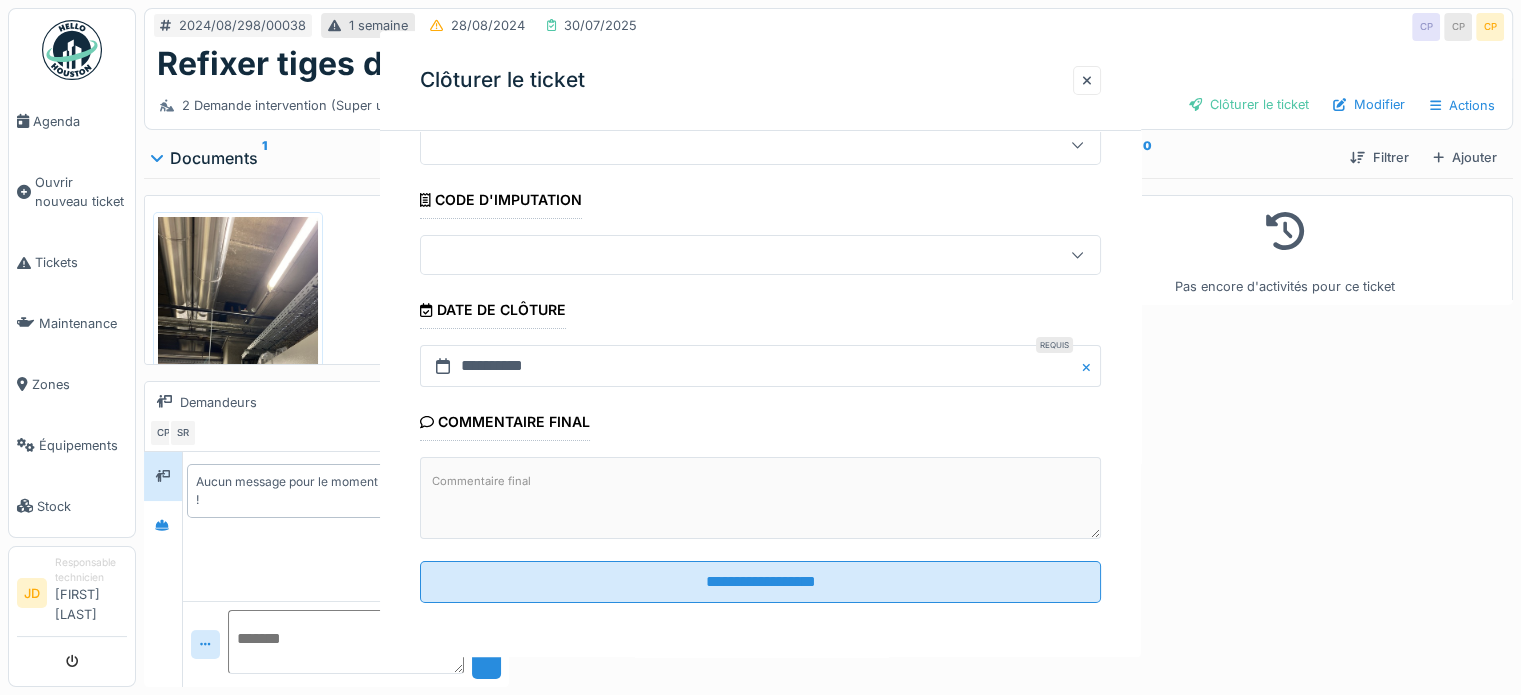 scroll, scrollTop: 0, scrollLeft: 0, axis: both 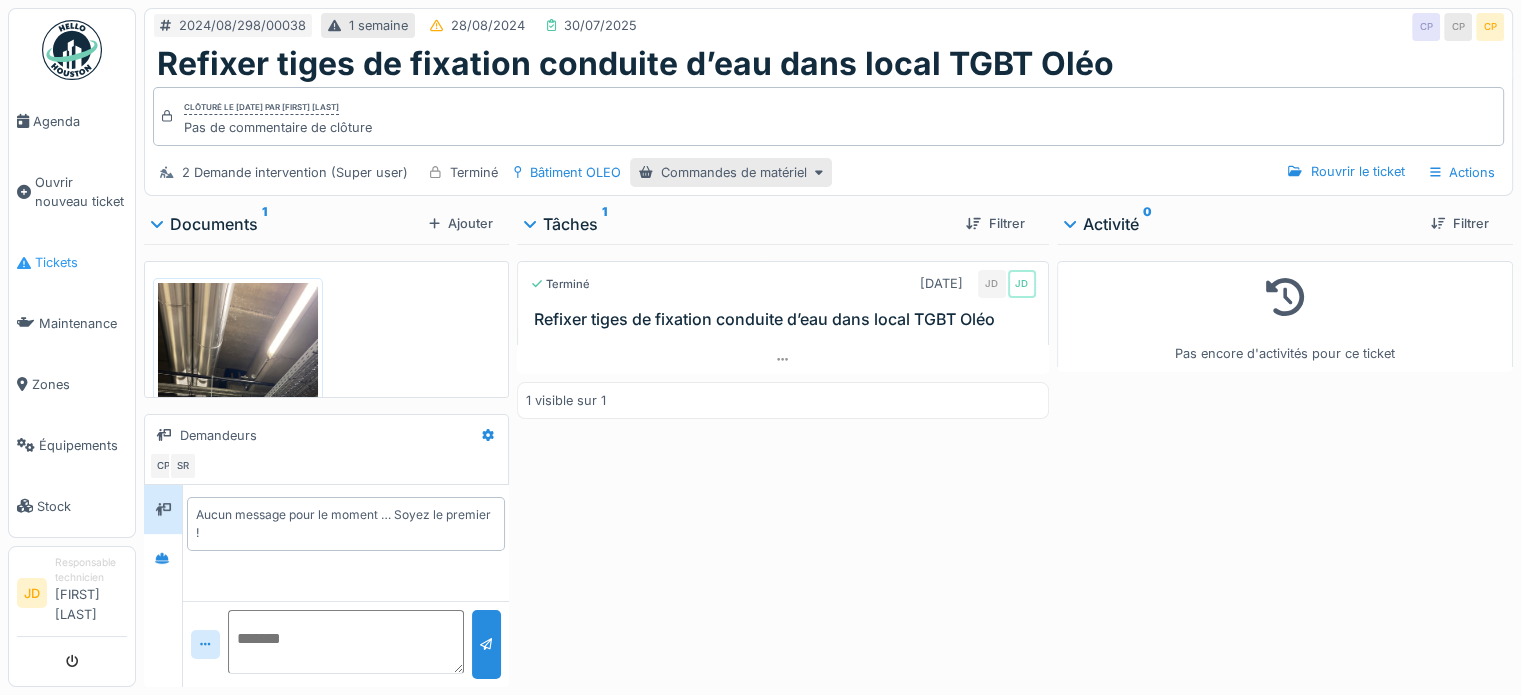 click on "Tickets" at bounding box center [81, 262] 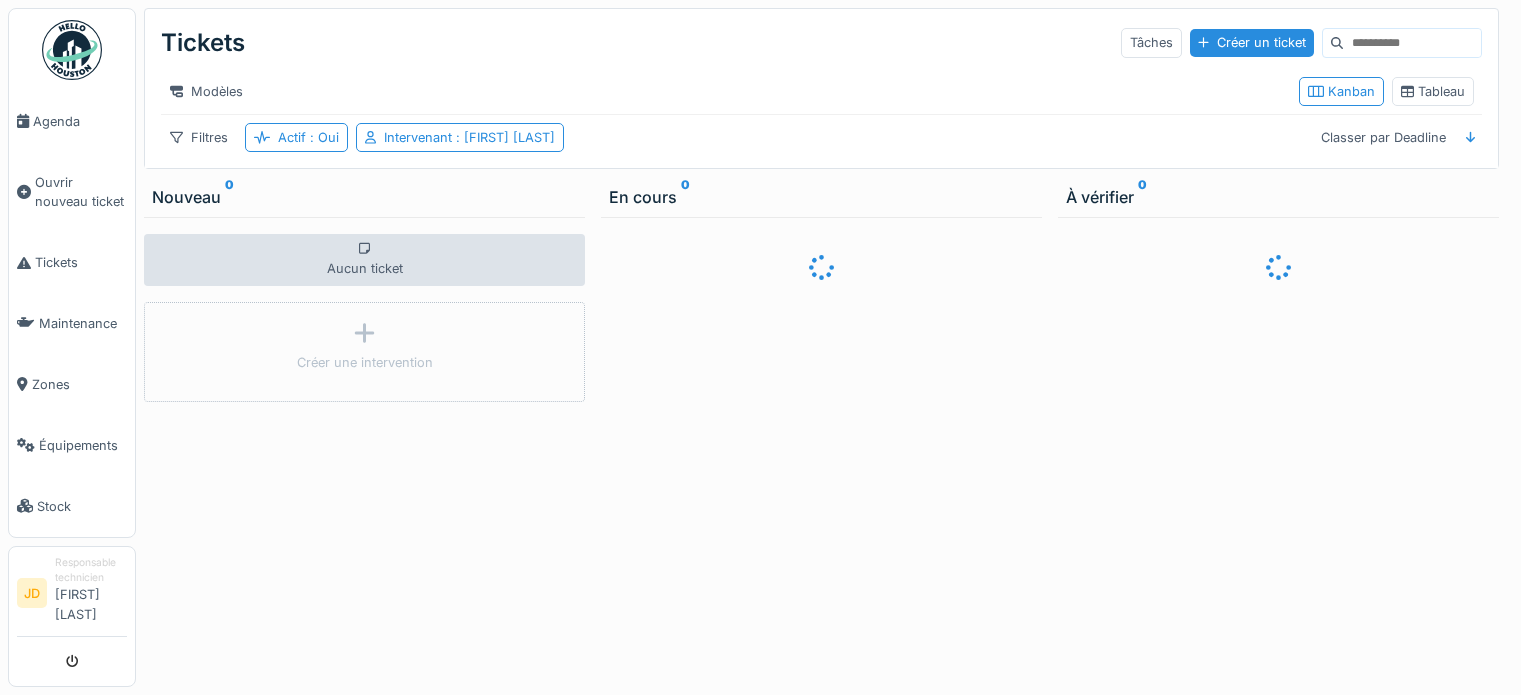 scroll, scrollTop: 0, scrollLeft: 0, axis: both 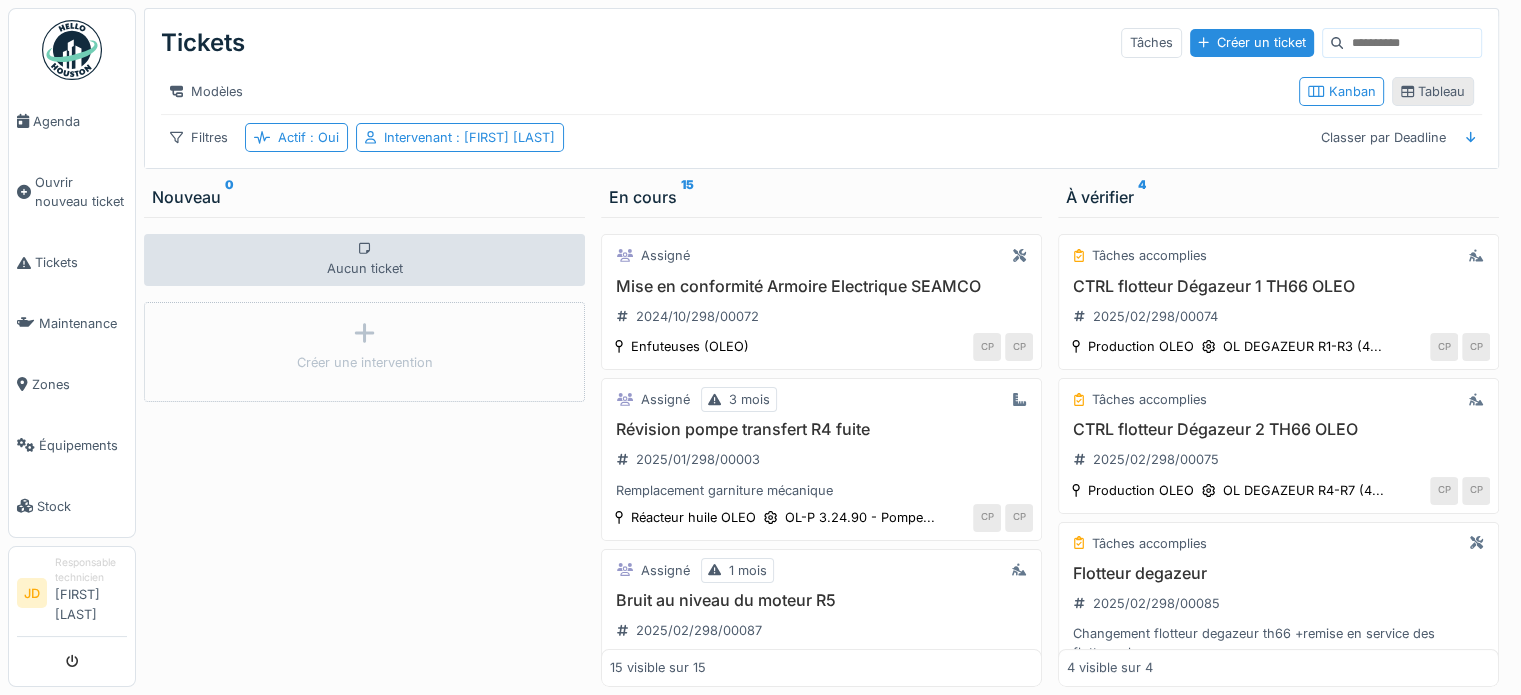 click on "Tableau" at bounding box center (1433, 91) 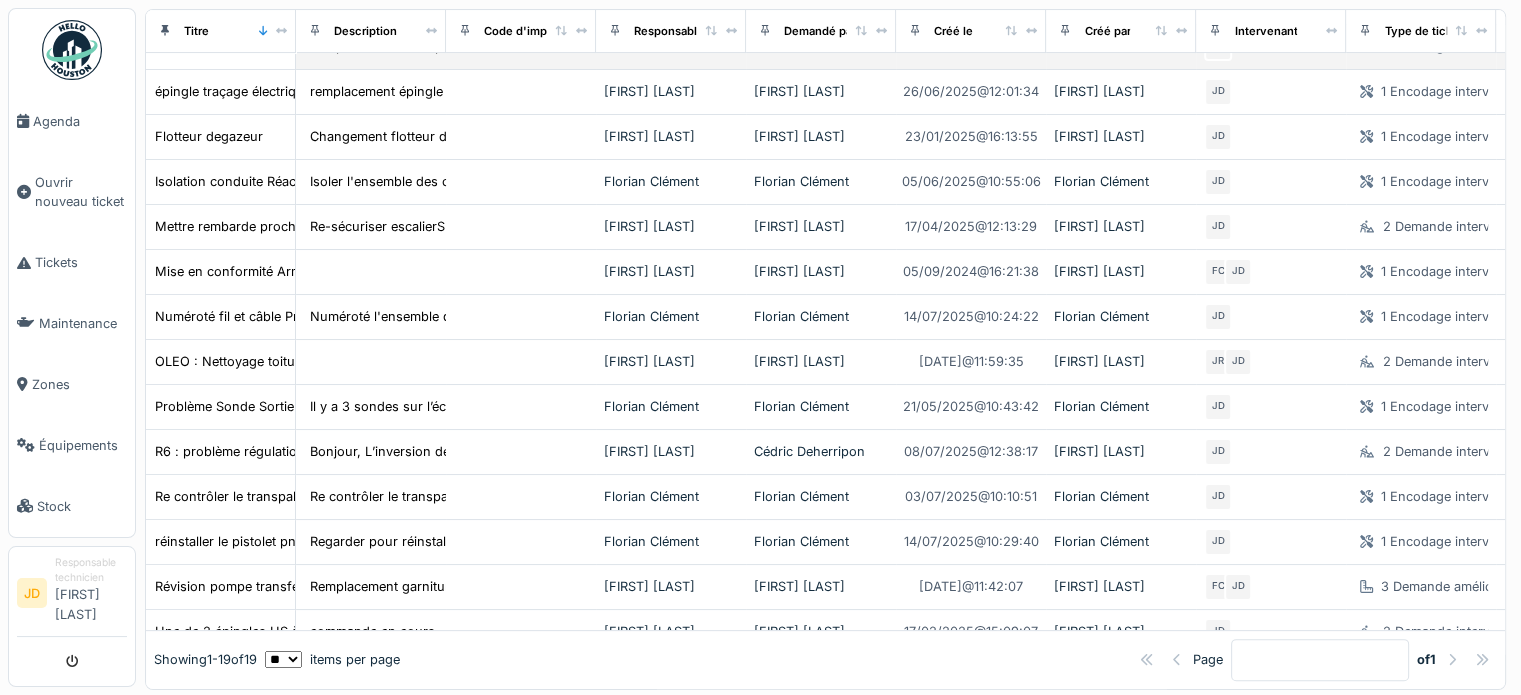 scroll, scrollTop: 476, scrollLeft: 0, axis: vertical 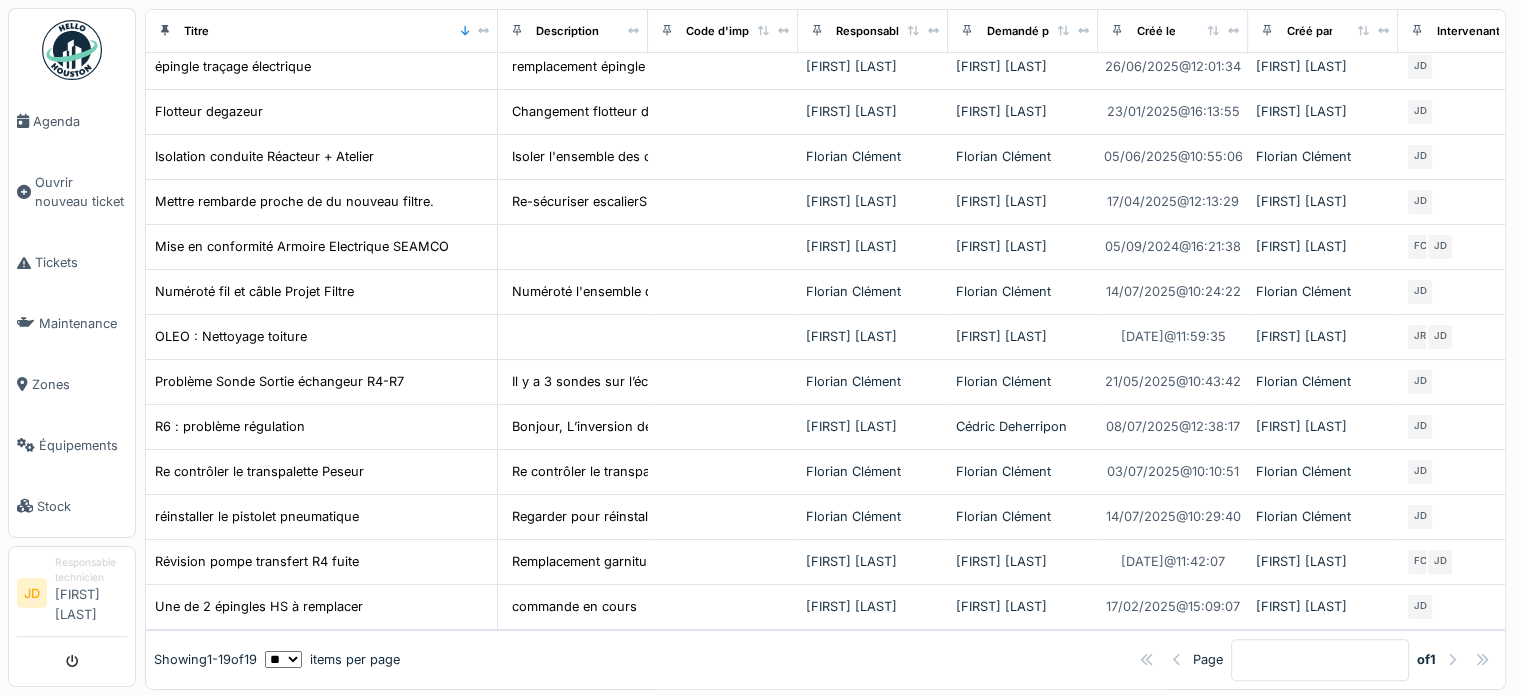 drag, startPoint x: 284, startPoint y: 32, endPoint x: 489, endPoint y: 45, distance: 205.41179 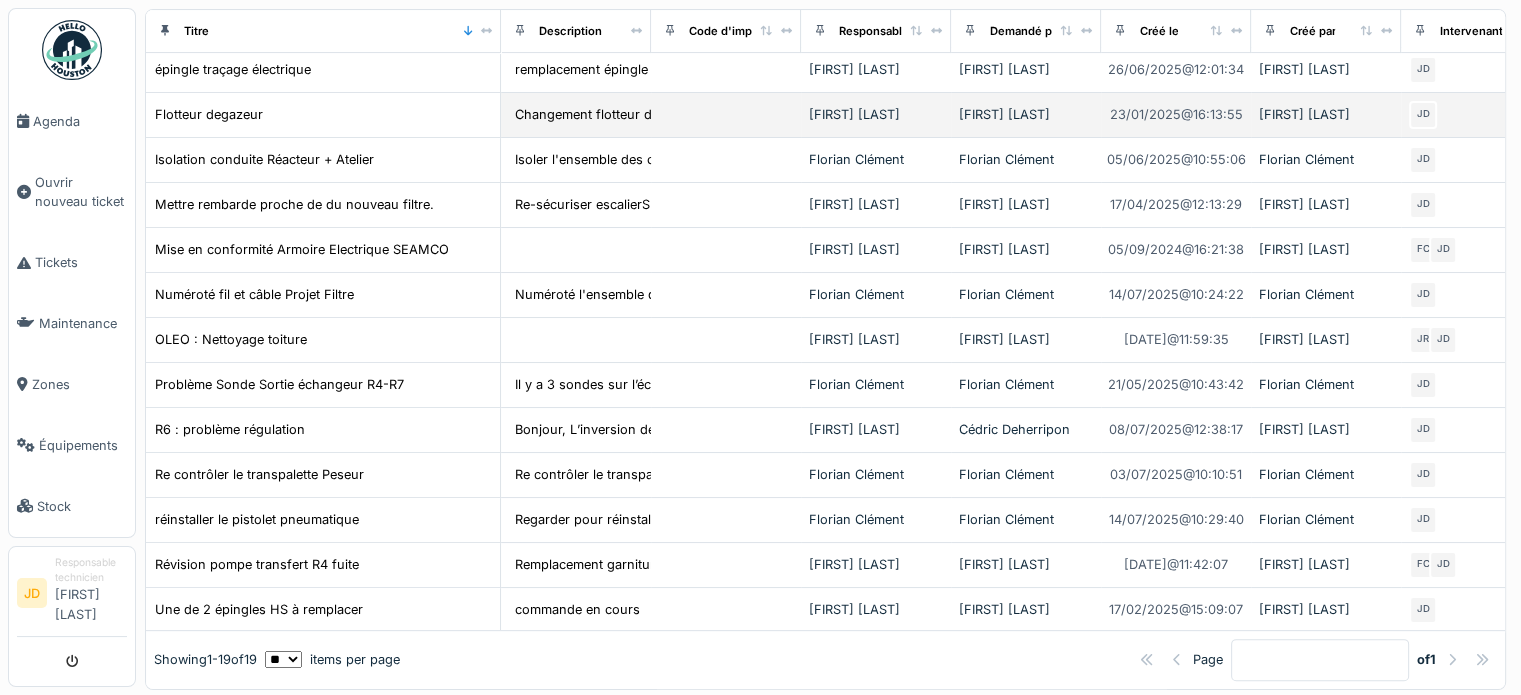 scroll, scrollTop: 476, scrollLeft: 0, axis: vertical 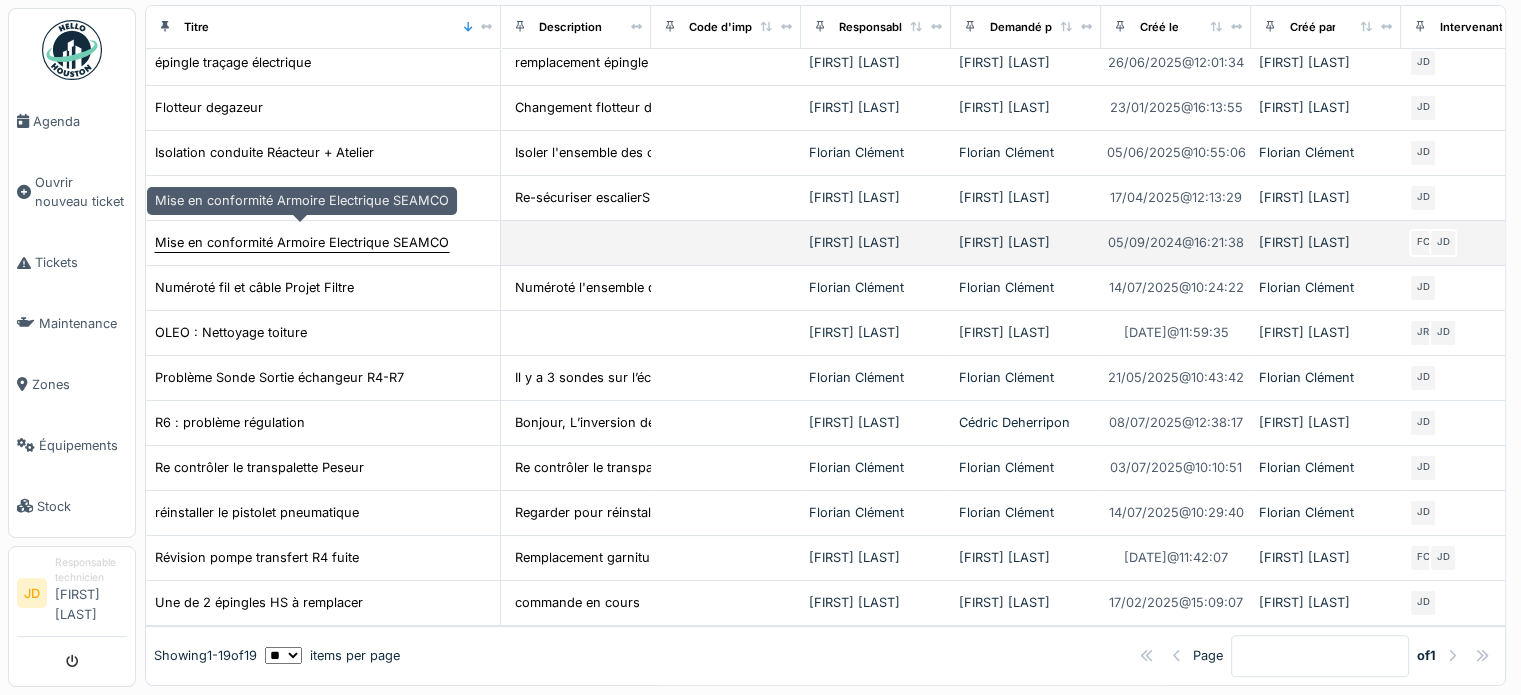 click on "Mise en conformité Armoire Electrique SEAMCO" at bounding box center (302, 242) 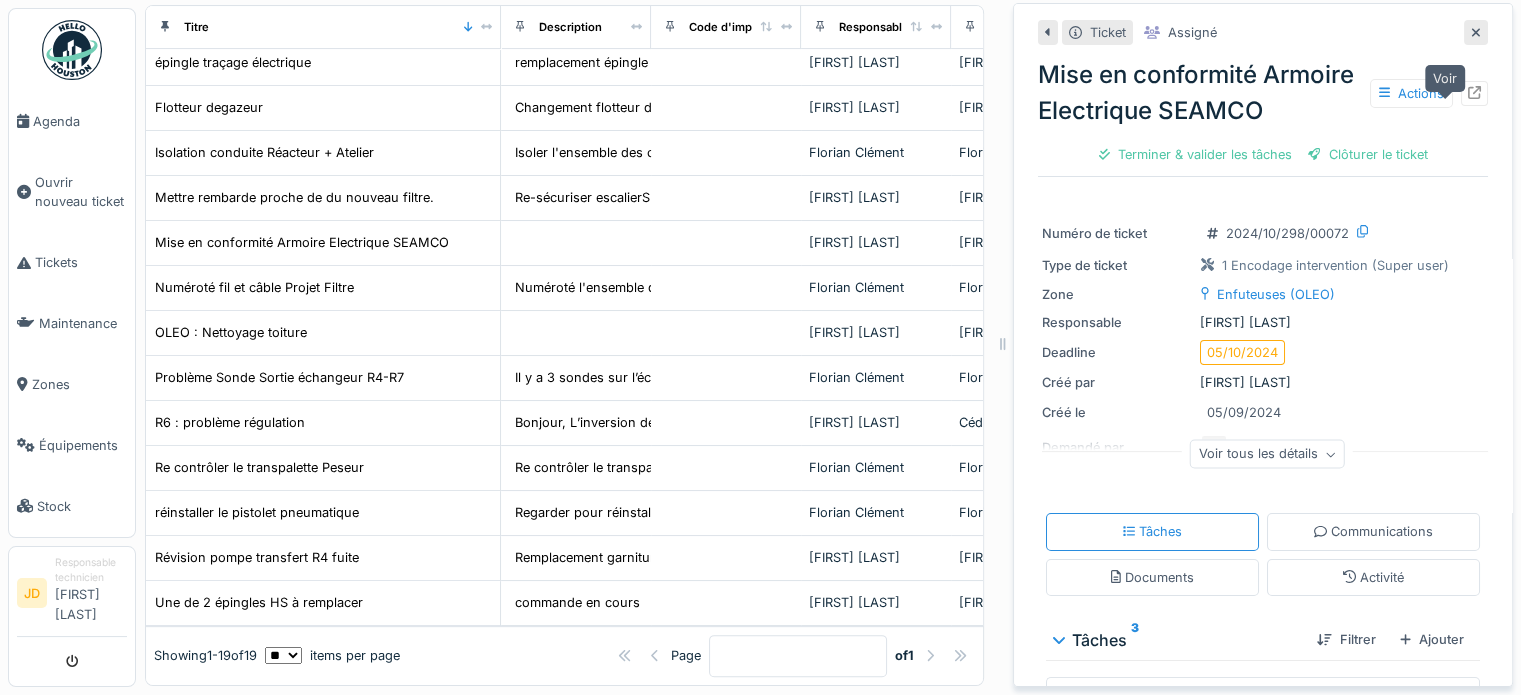 click 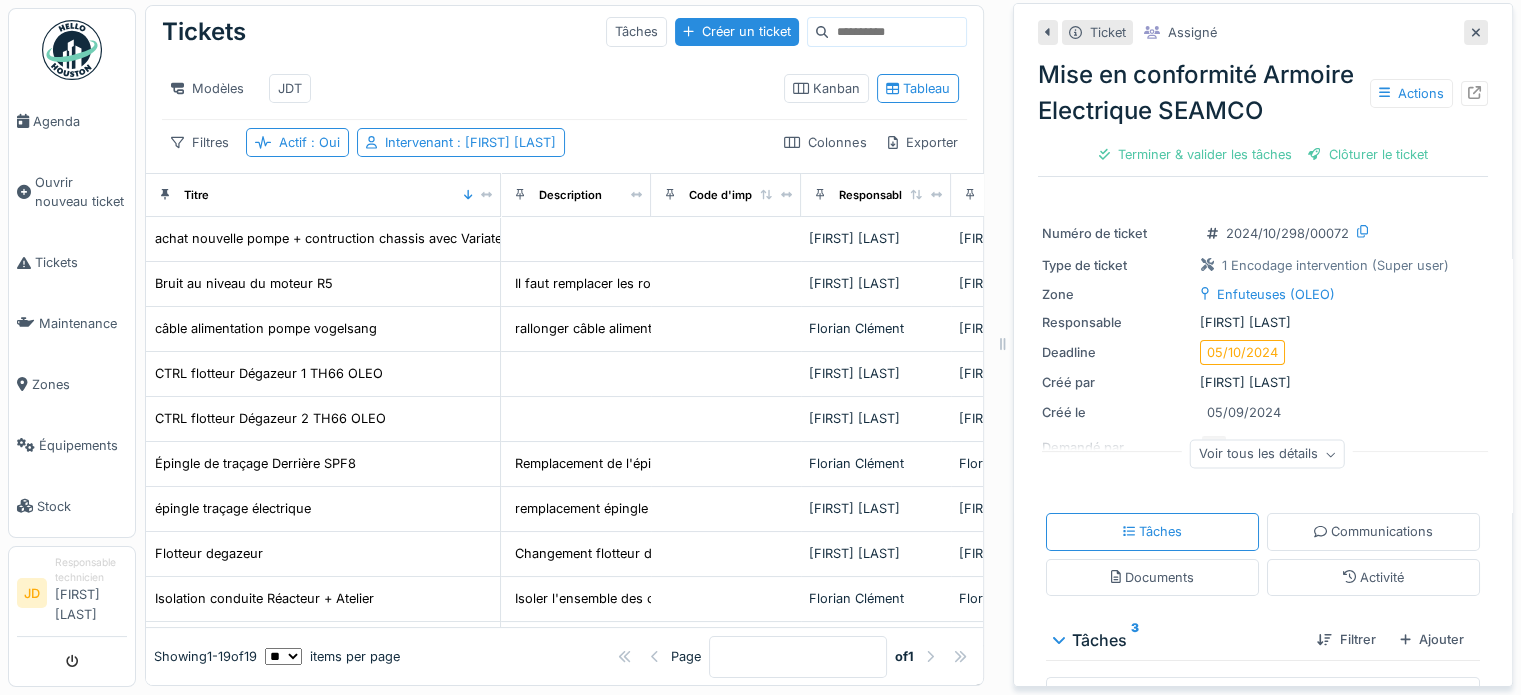 scroll, scrollTop: 0, scrollLeft: 0, axis: both 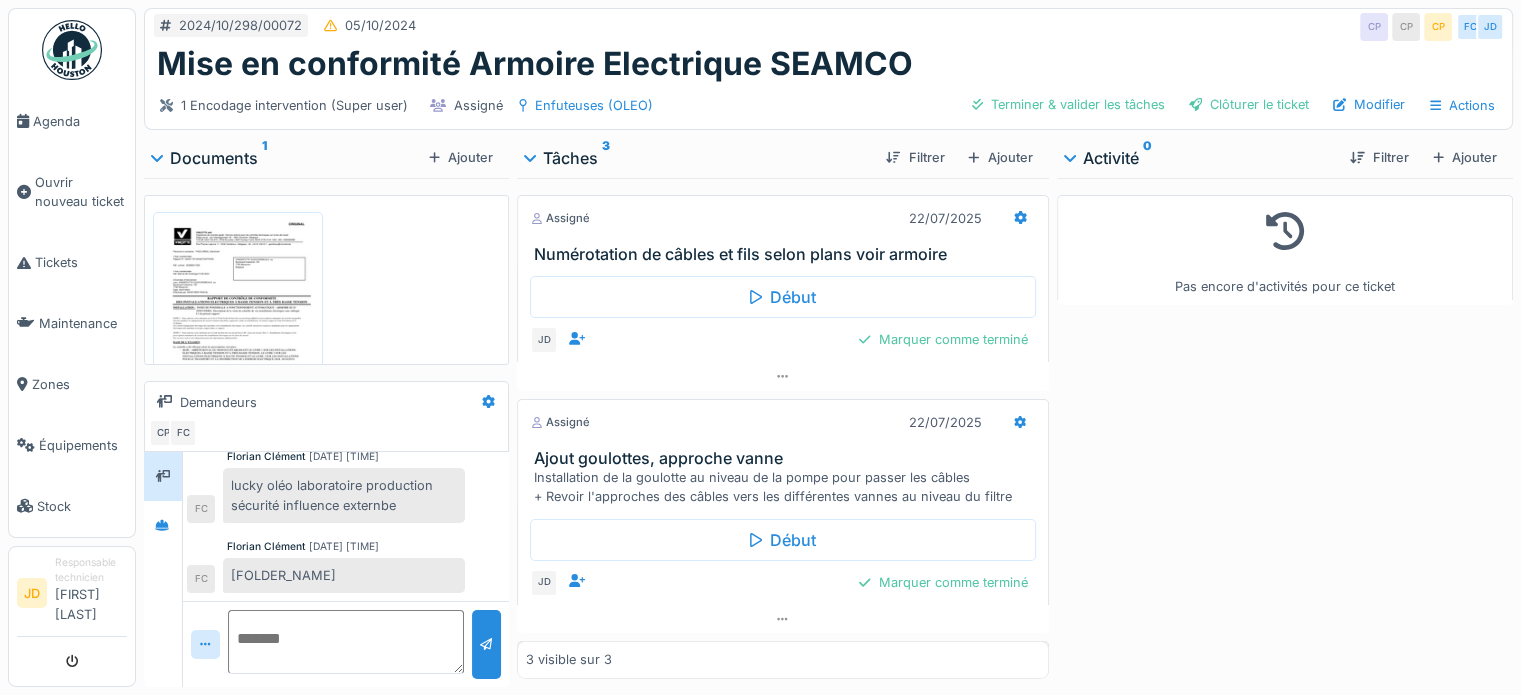click at bounding box center [238, 329] 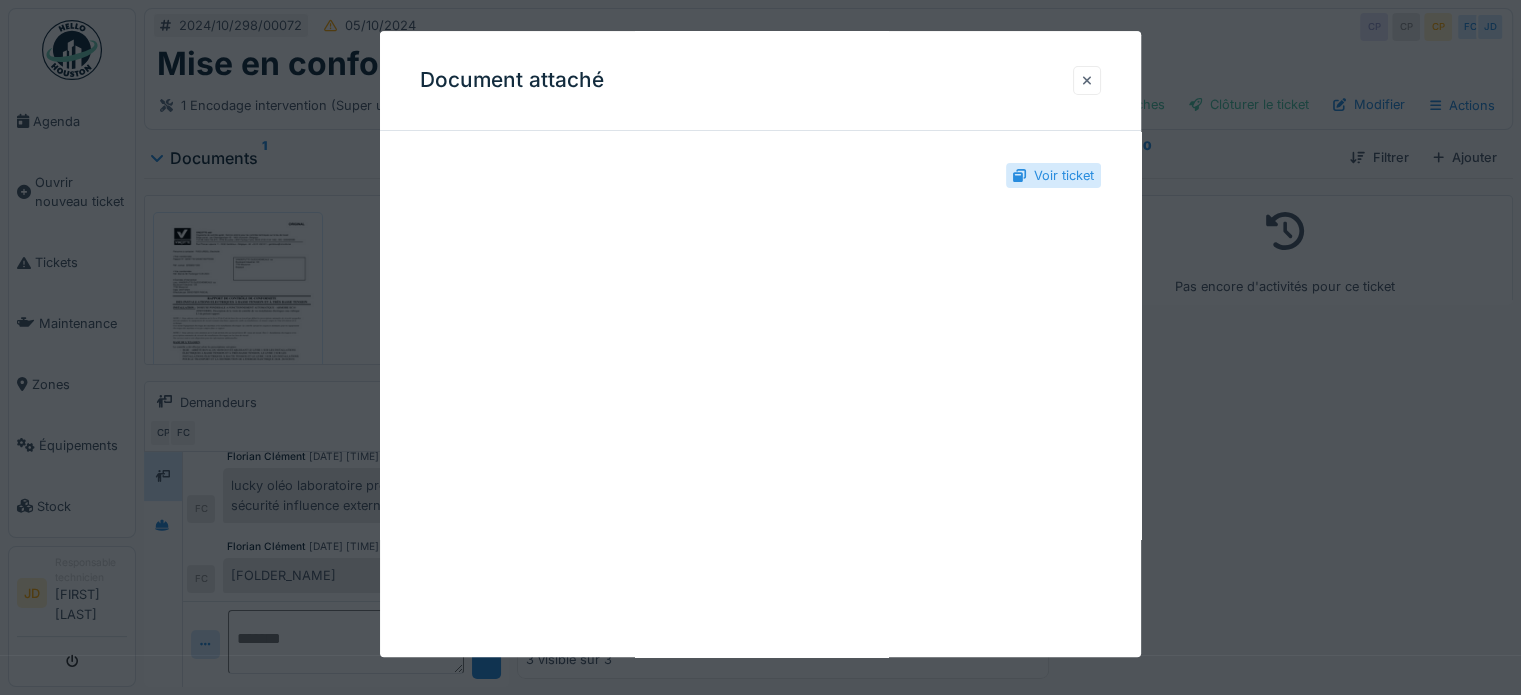 click at bounding box center (1087, 80) 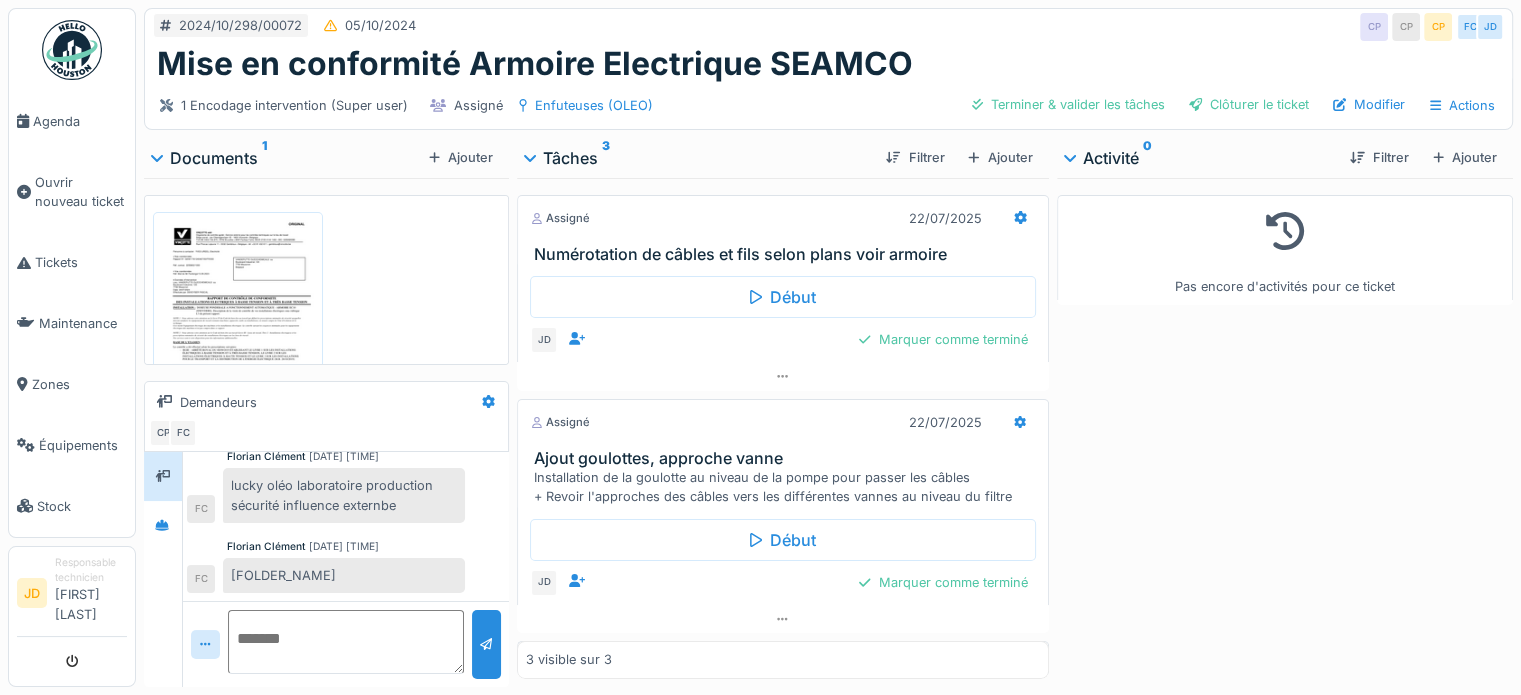 click at bounding box center [238, 329] 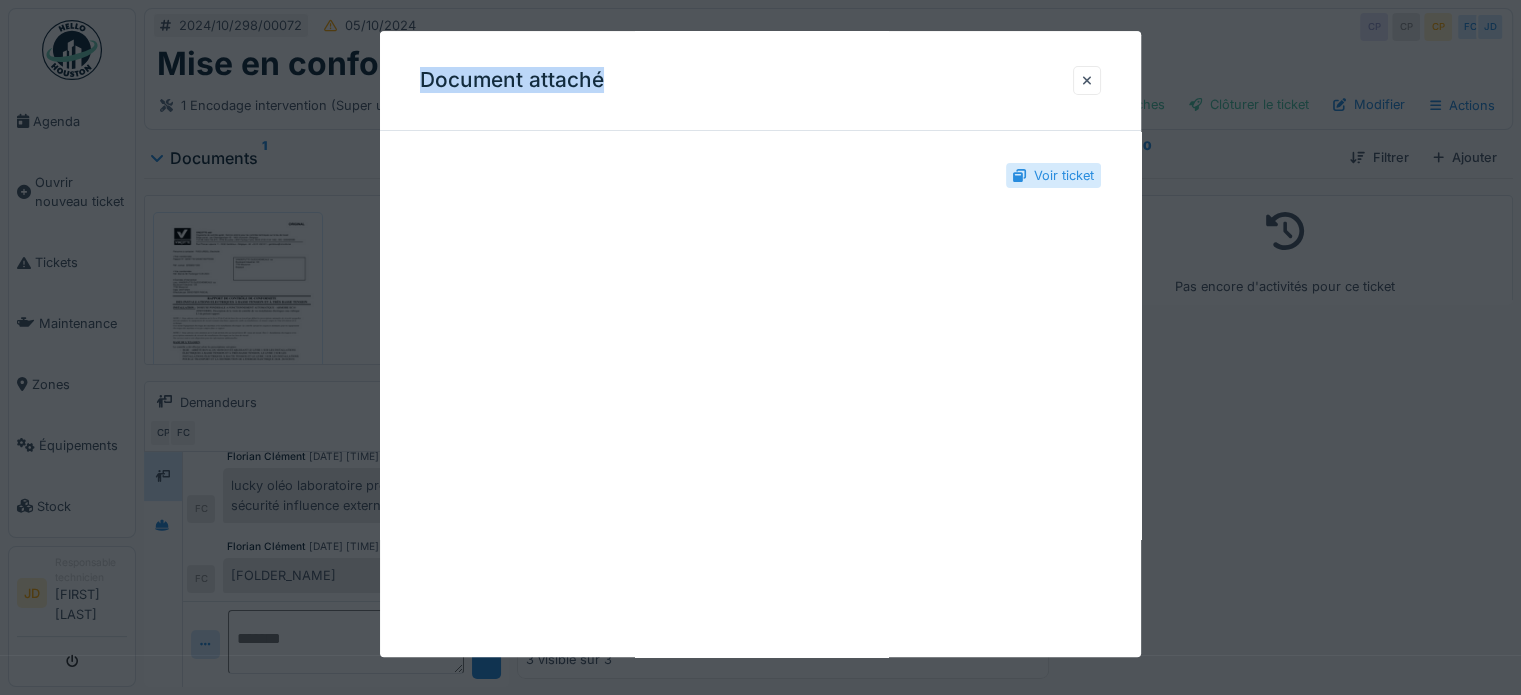 drag, startPoint x: 752, startPoint y: 111, endPoint x: 1166, endPoint y: 371, distance: 488.87216 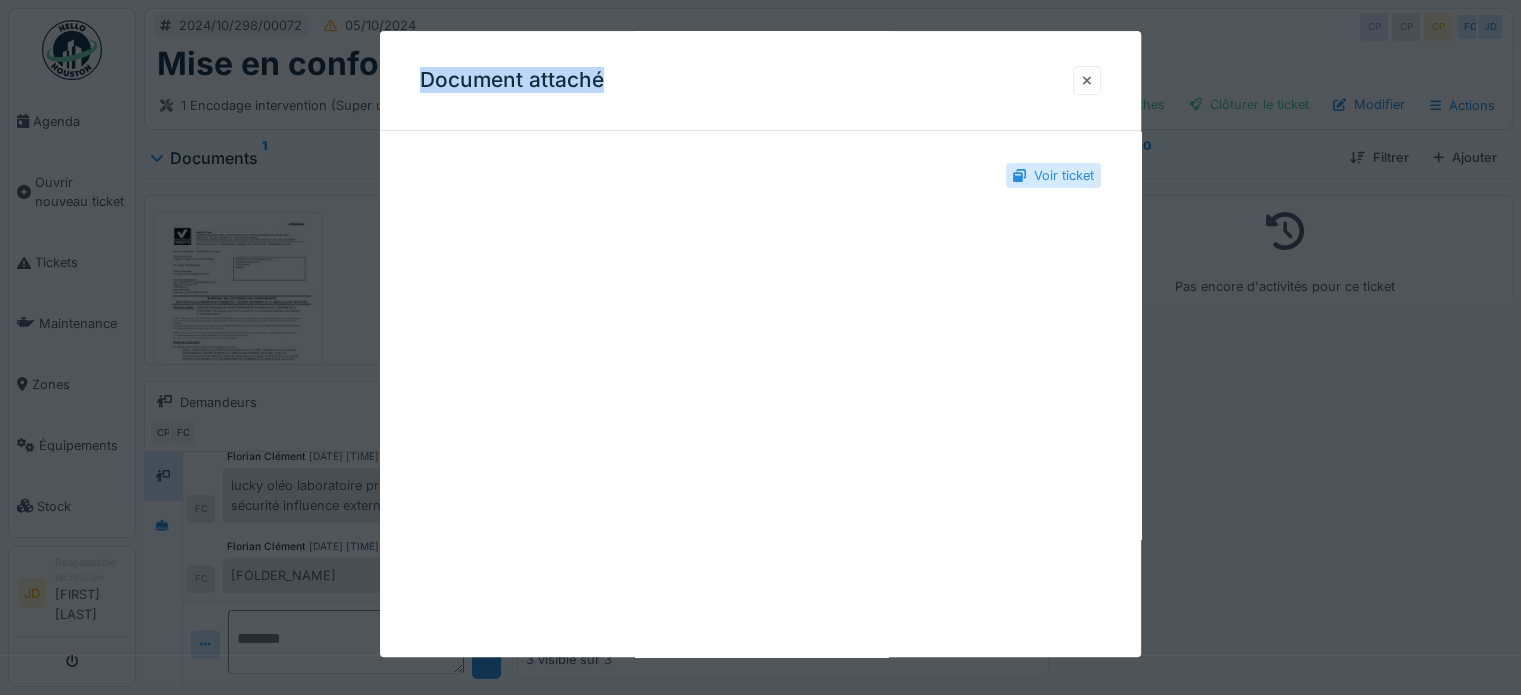 click at bounding box center (1087, 80) 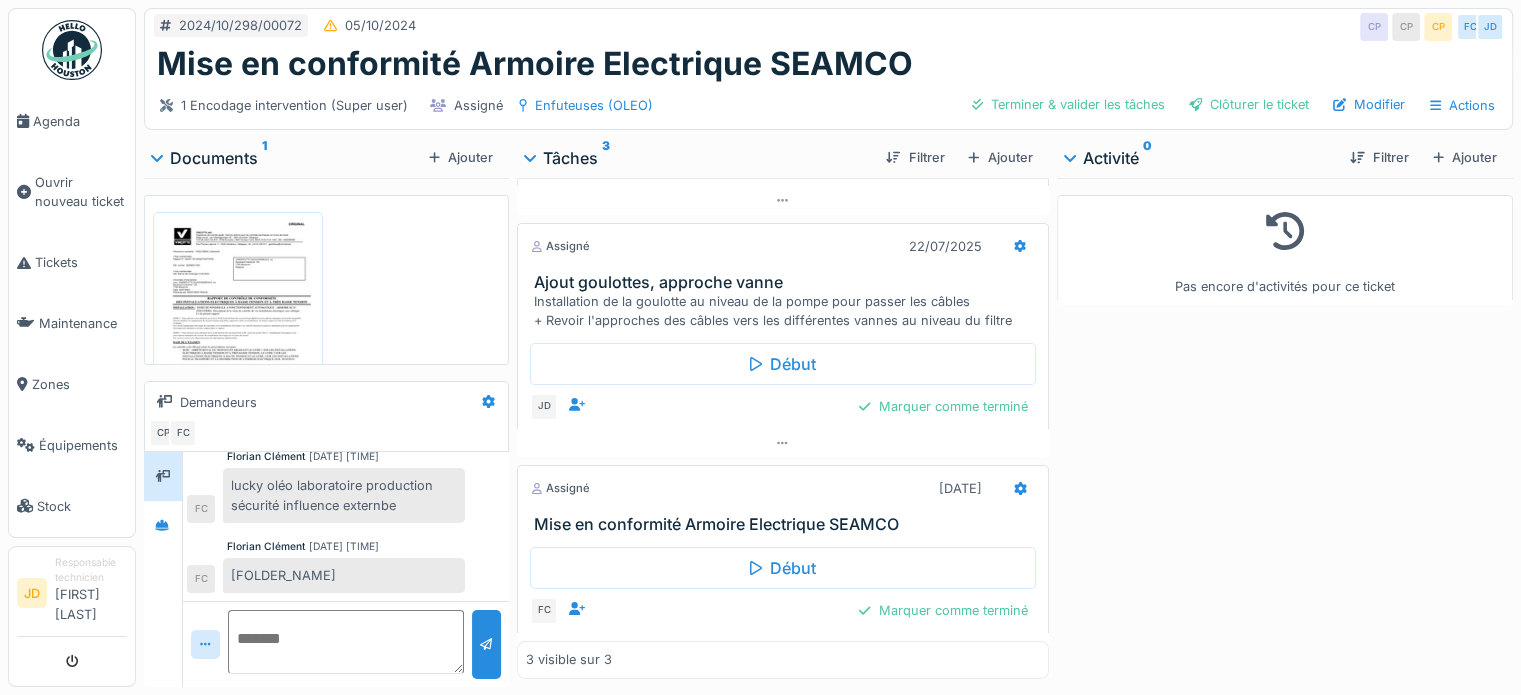 scroll, scrollTop: 200, scrollLeft: 0, axis: vertical 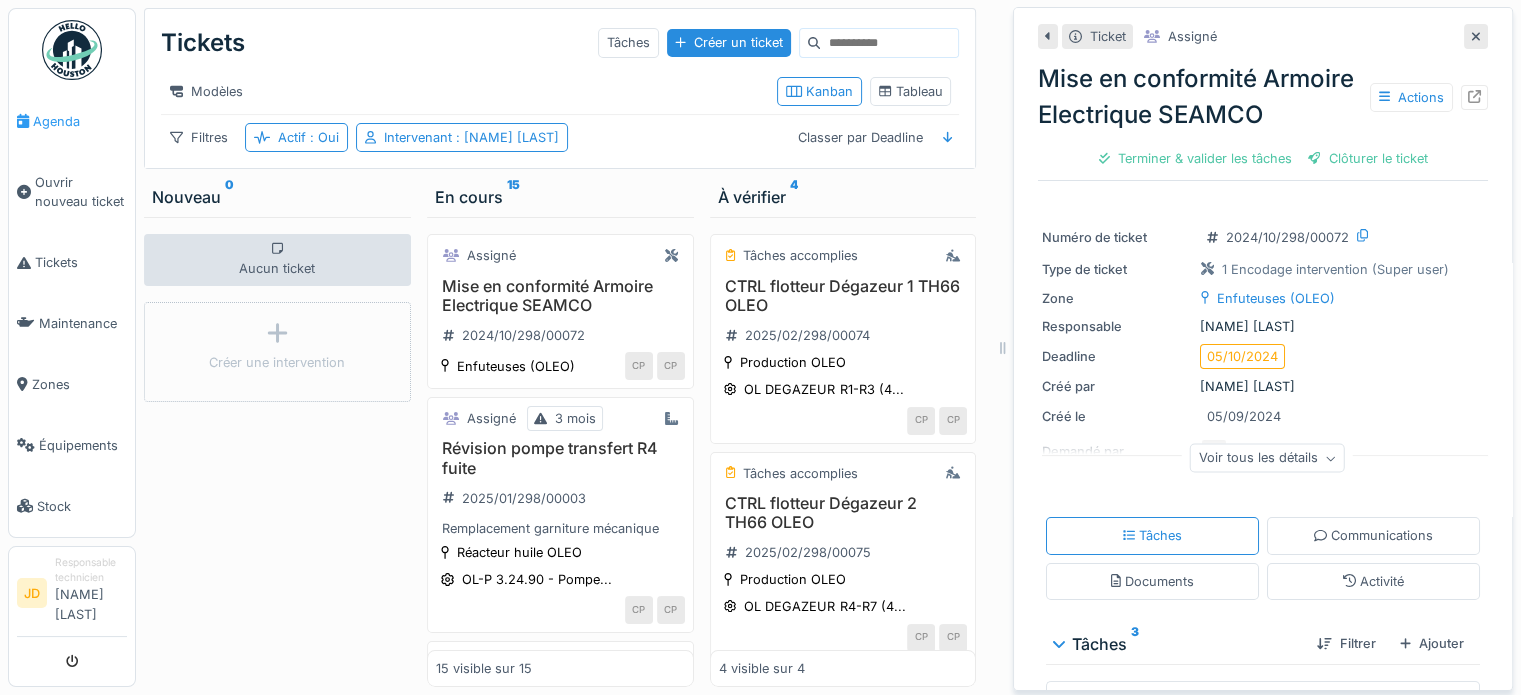 click on "Agenda" at bounding box center (80, 121) 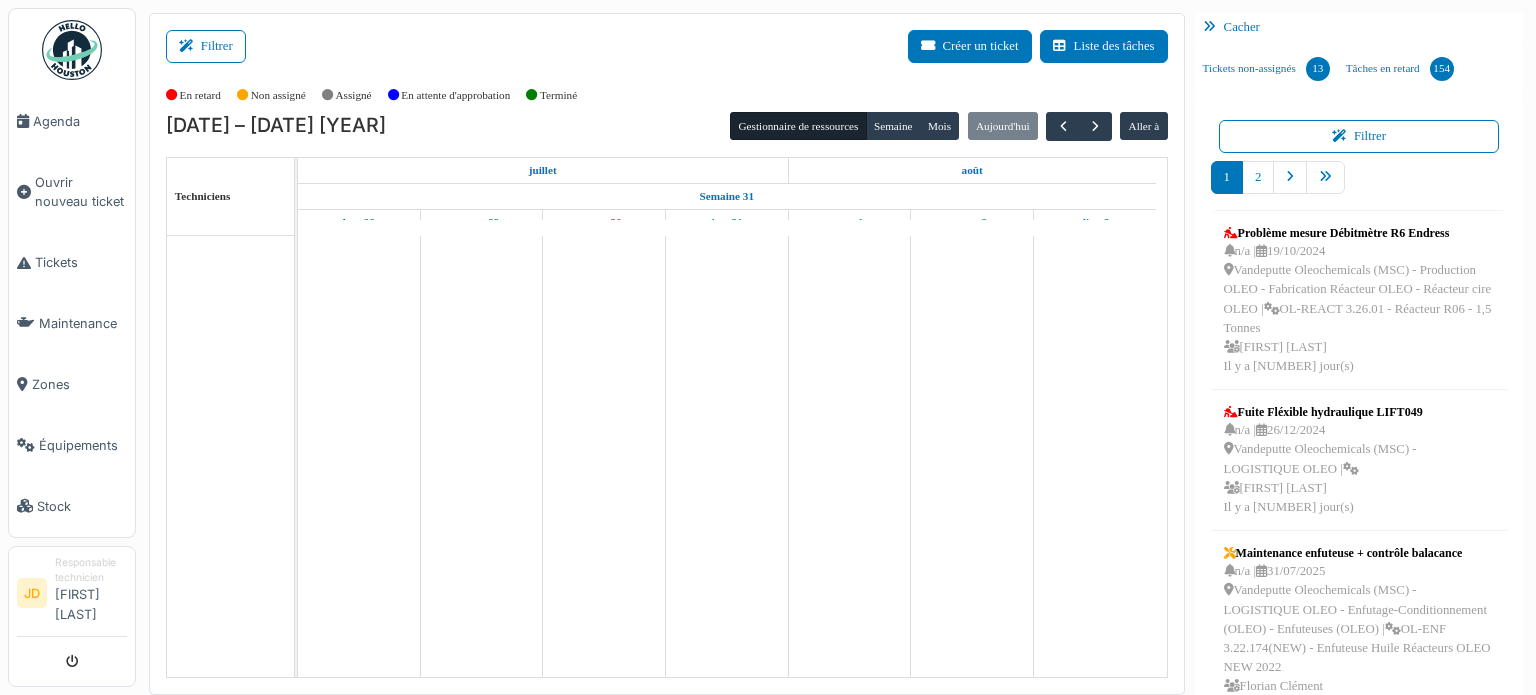 scroll, scrollTop: 0, scrollLeft: 0, axis: both 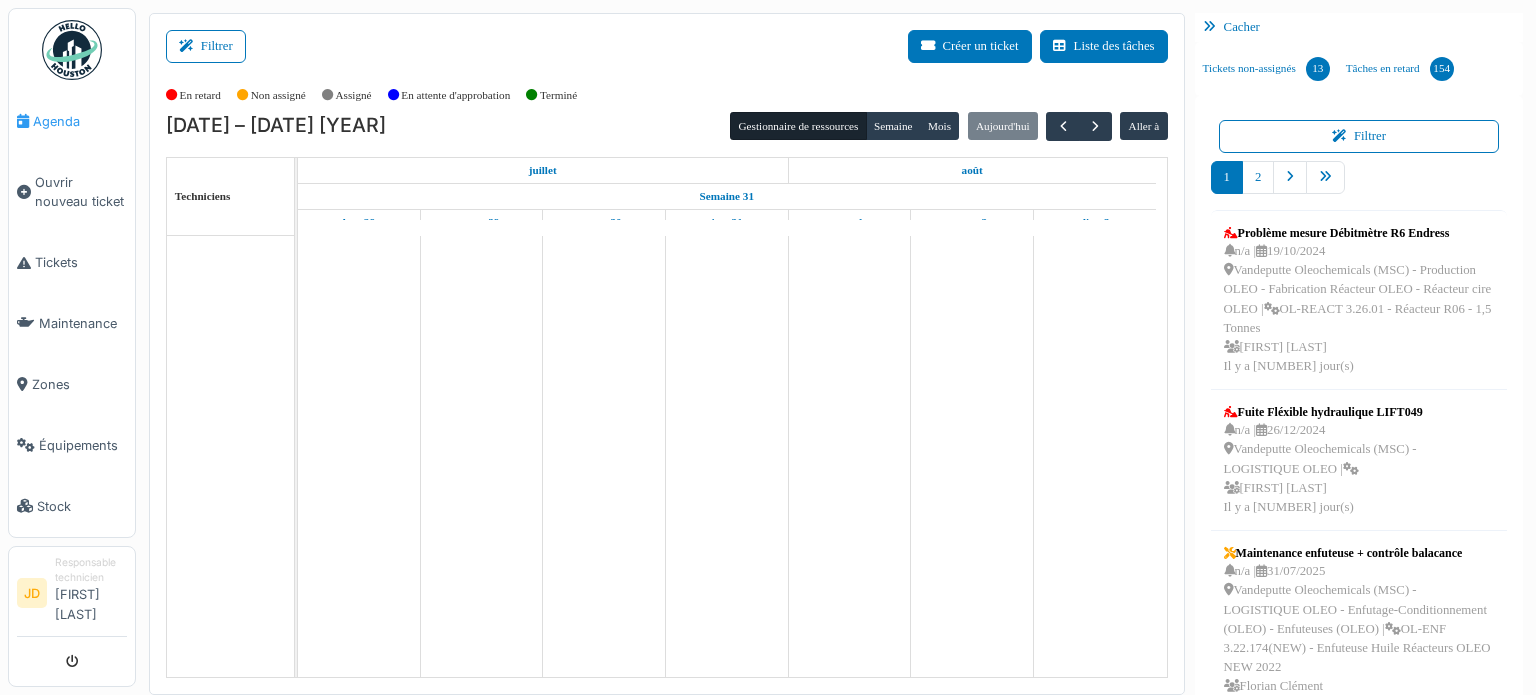 click on "Agenda" at bounding box center (72, 121) 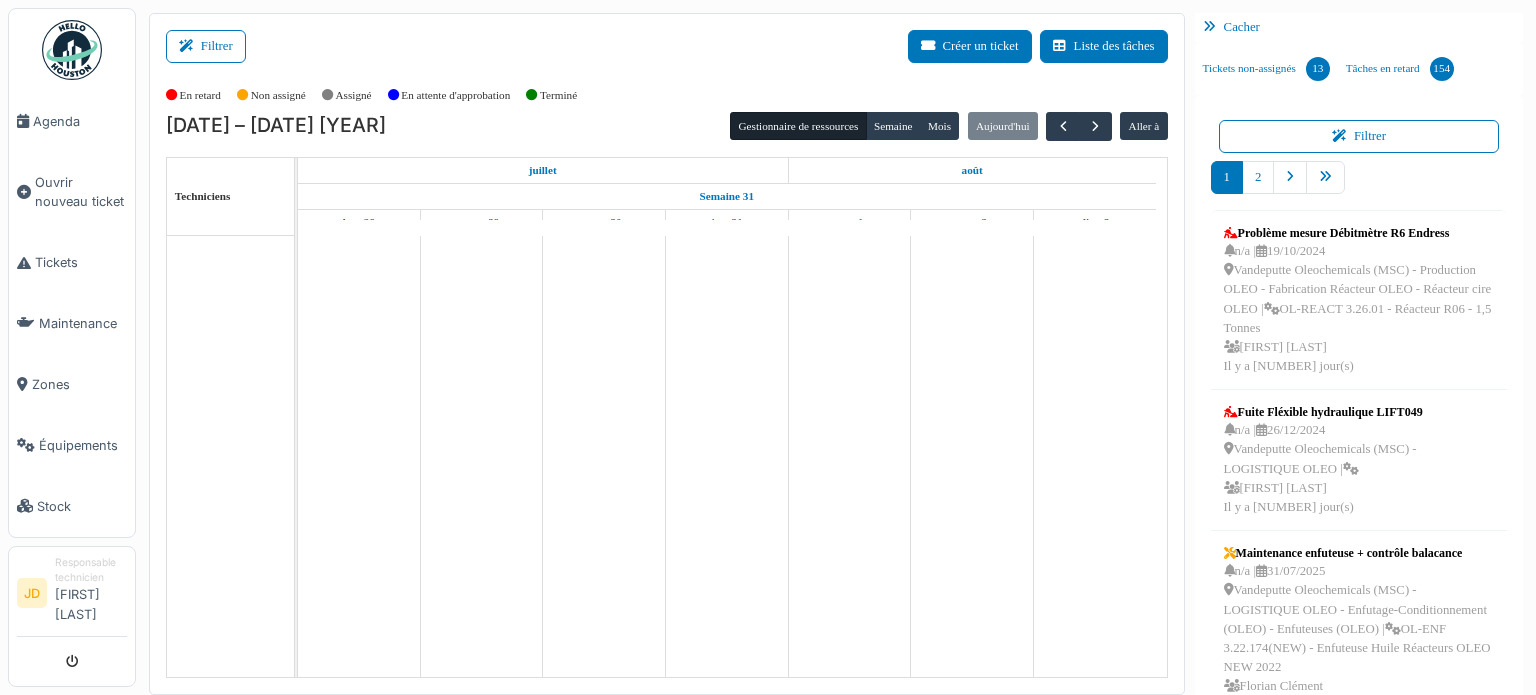 scroll, scrollTop: 0, scrollLeft: 0, axis: both 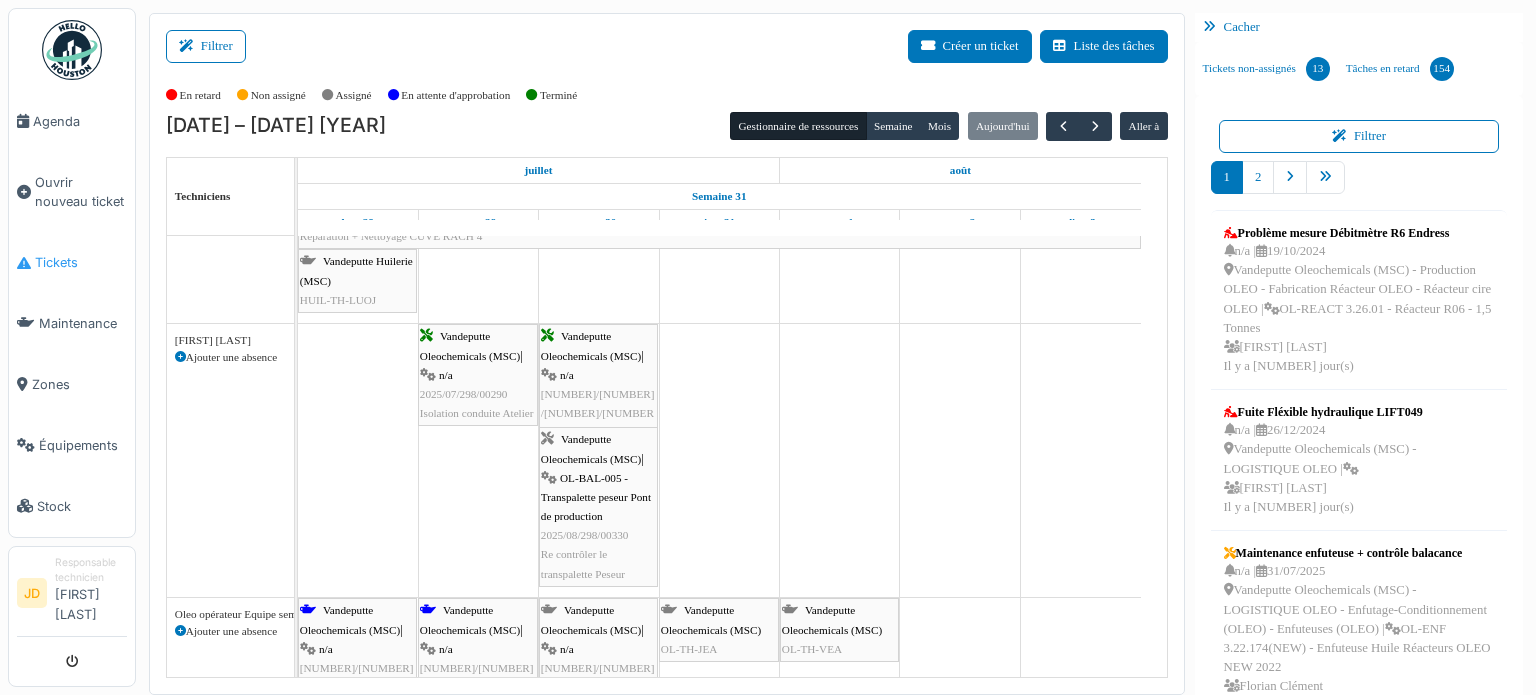 click on "Tickets" at bounding box center [72, 262] 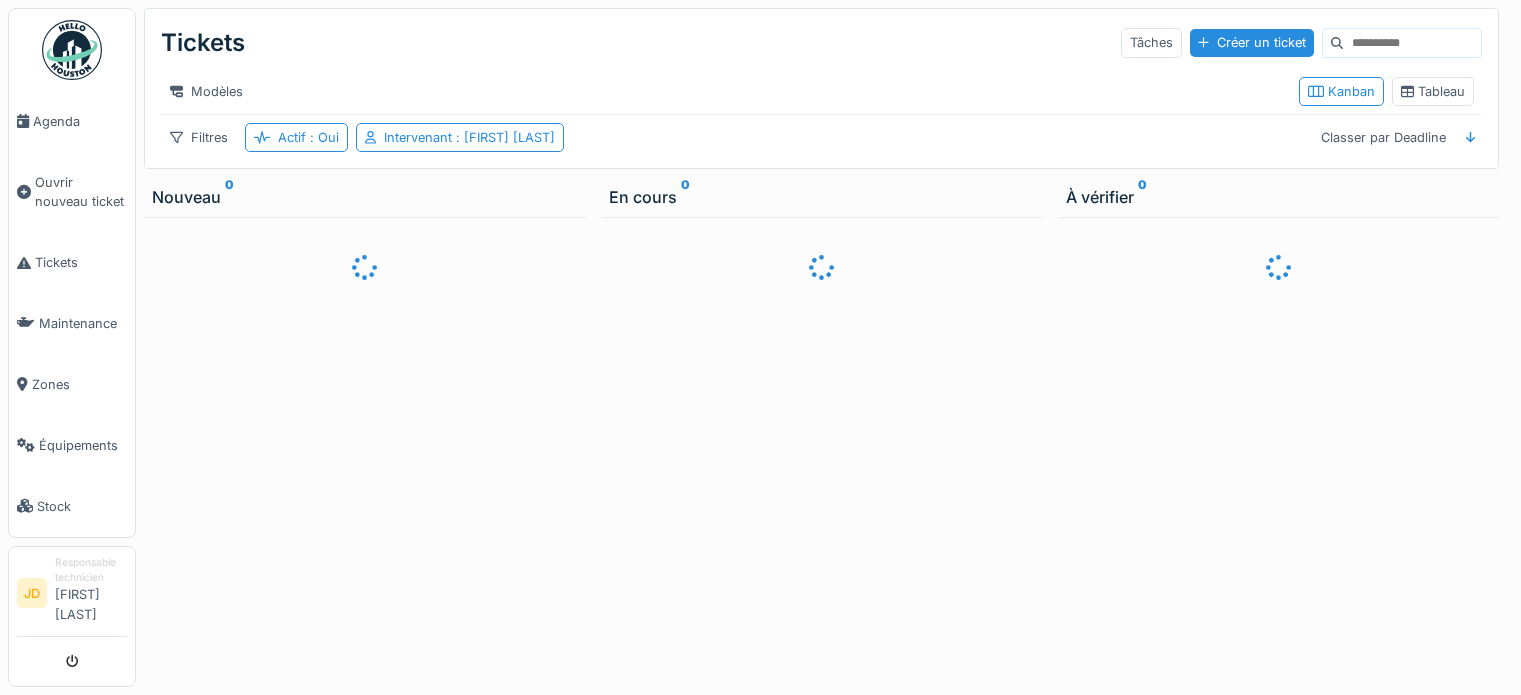 scroll, scrollTop: 0, scrollLeft: 0, axis: both 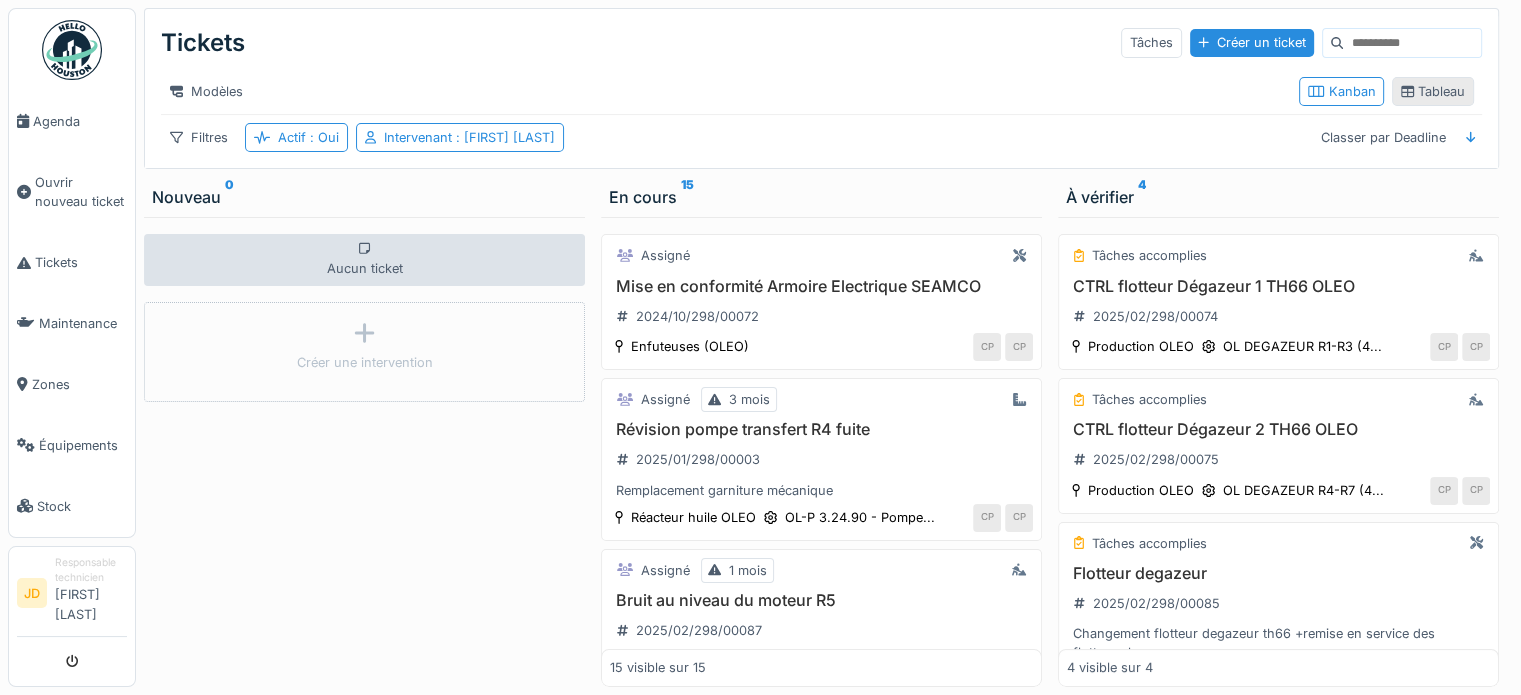 click on "Tableau" at bounding box center (1433, 91) 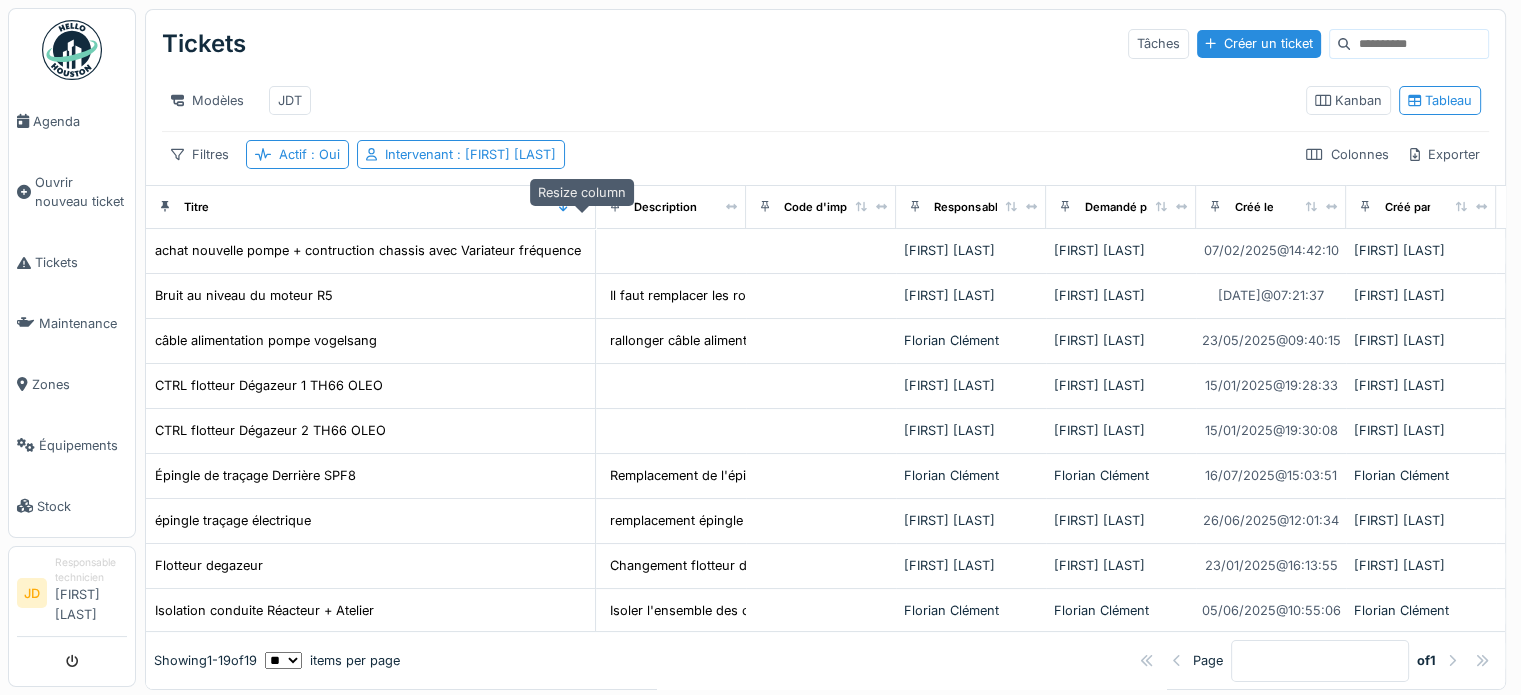 drag, startPoint x: 282, startPoint y: 218, endPoint x: 582, endPoint y: 219, distance: 300.00168 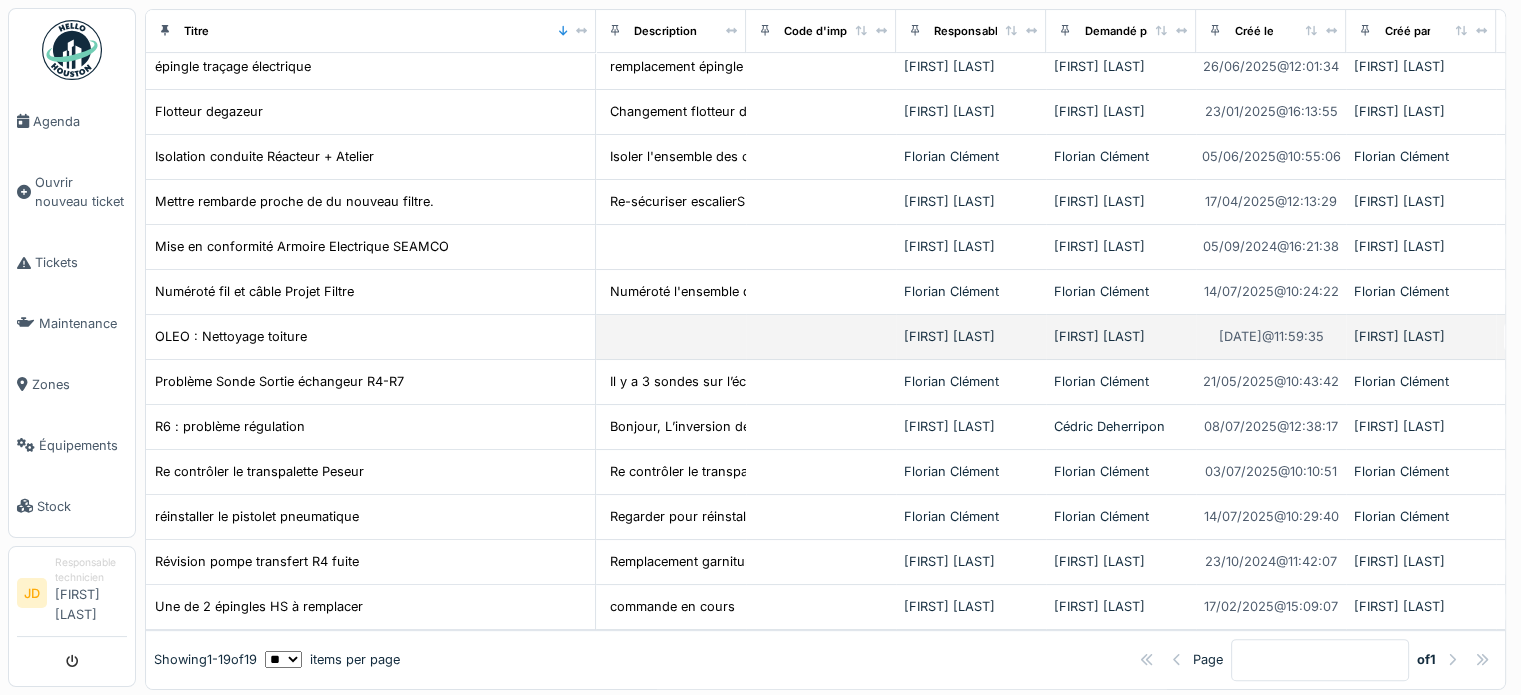 scroll, scrollTop: 476, scrollLeft: 0, axis: vertical 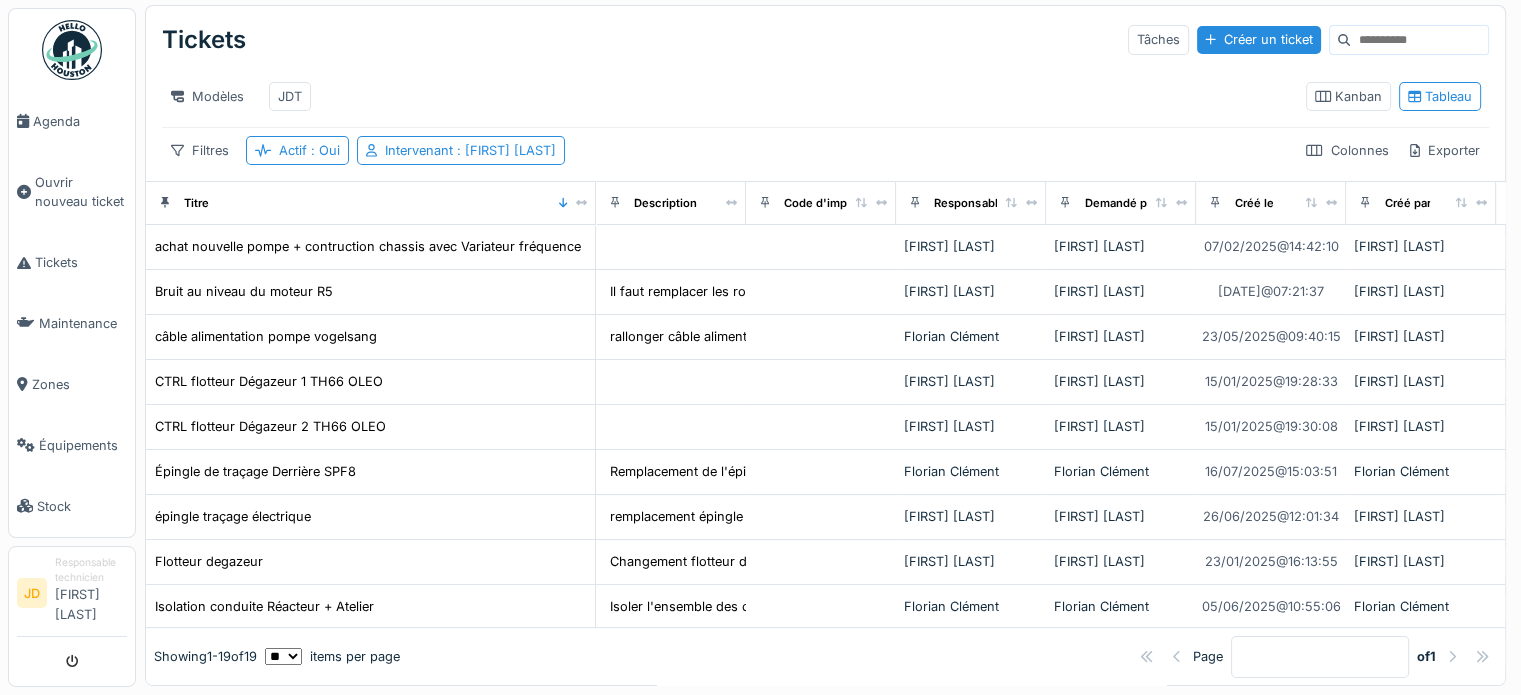 click on "Tickets Tâches Créer un ticket Modèles   JDT   Kanban   Tableau Filtres Actif   :   Oui Intervenant   :   [FIRST] [LAST] Colonnes Exporter" at bounding box center [825, 93] 